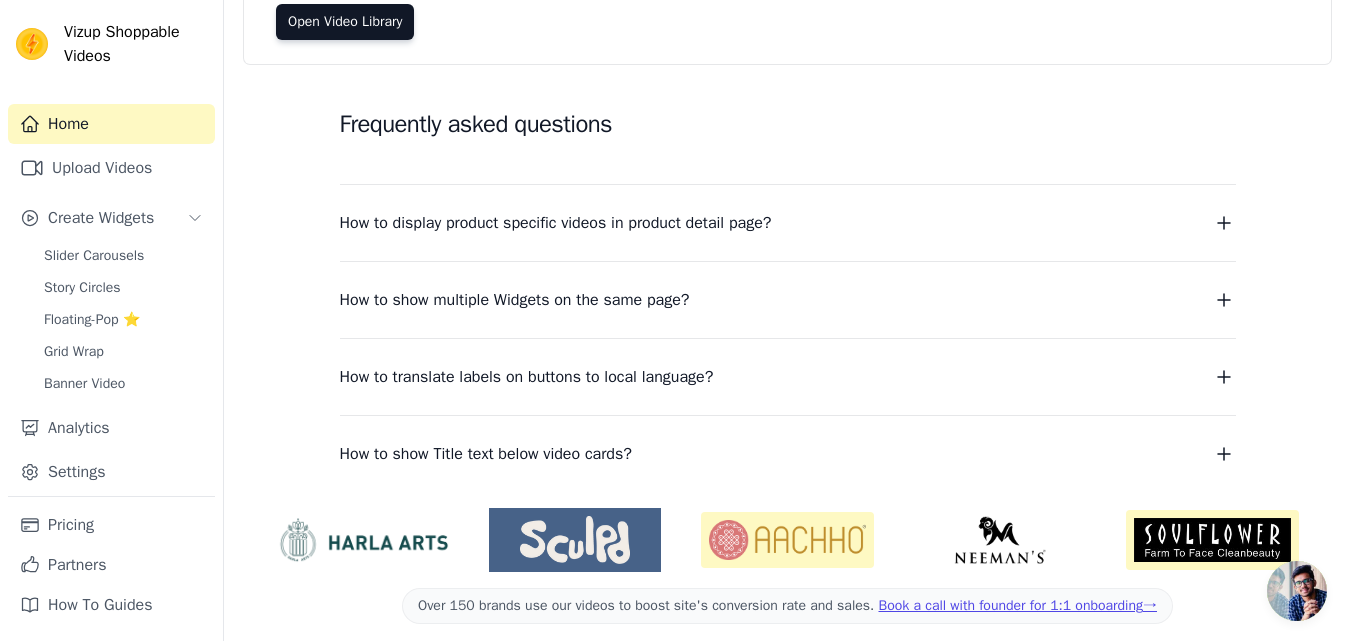 scroll, scrollTop: 300, scrollLeft: 0, axis: vertical 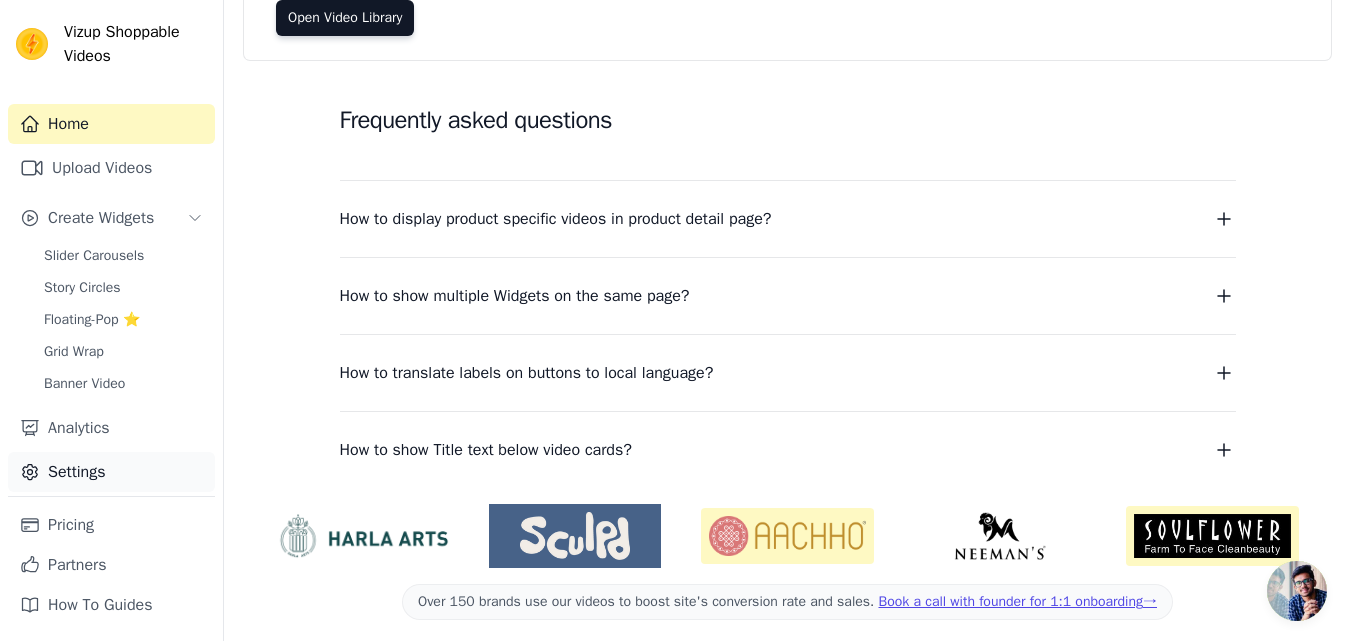 click on "Settings" at bounding box center (111, 472) 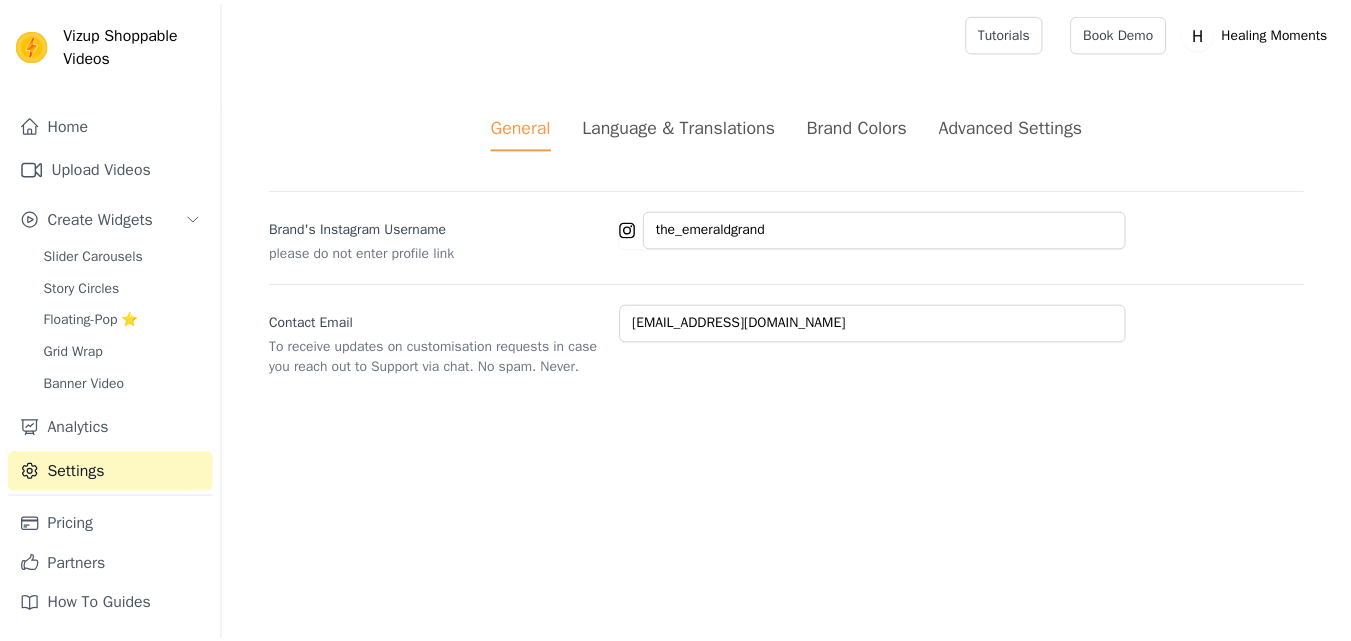 scroll, scrollTop: 0, scrollLeft: 0, axis: both 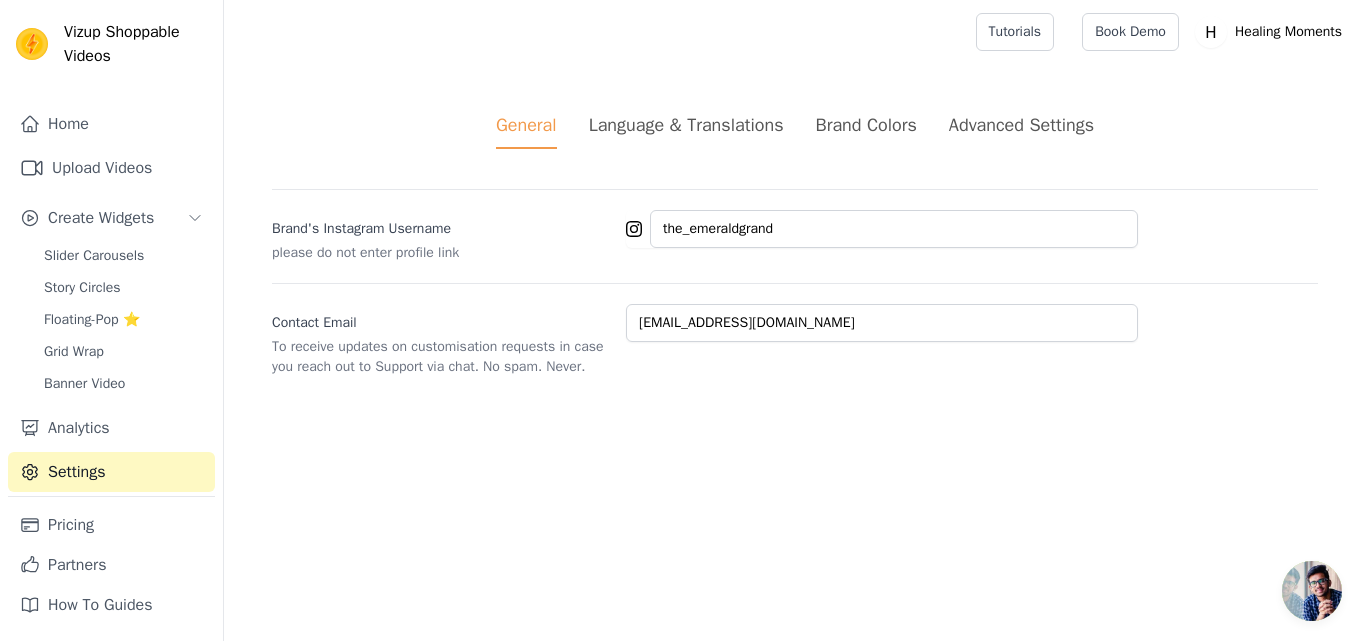 click on "Language & Translations" at bounding box center [686, 125] 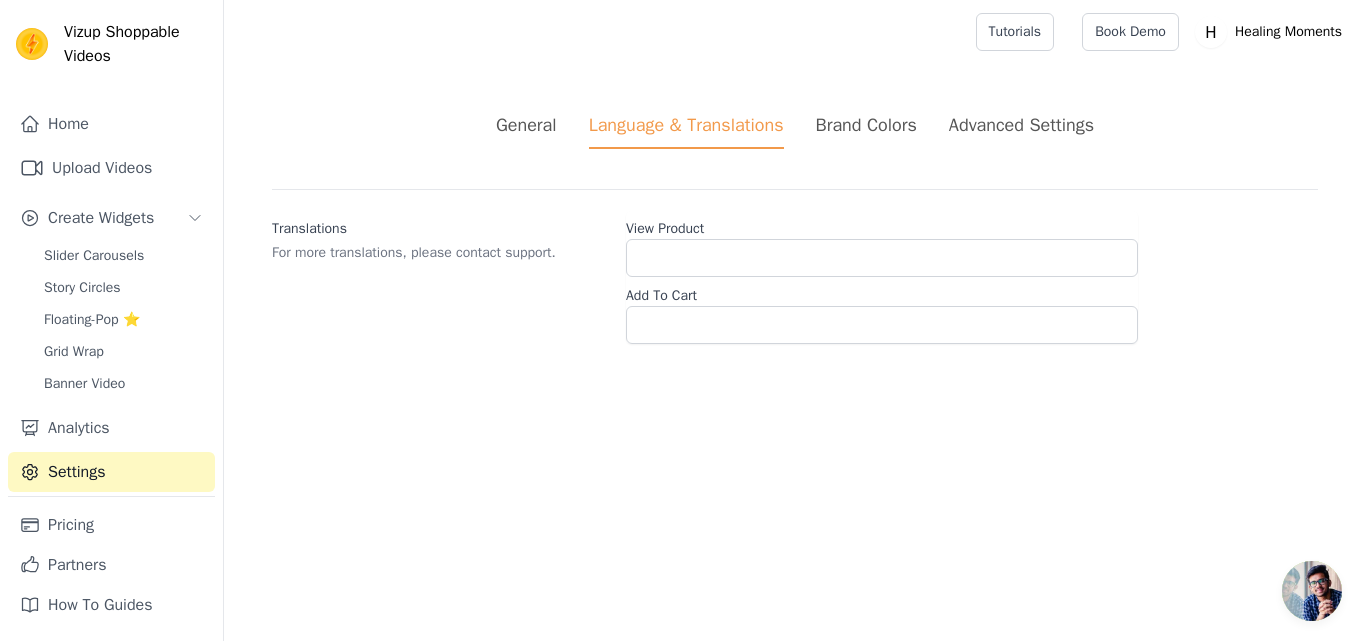 click on "Brand Colors" at bounding box center [866, 125] 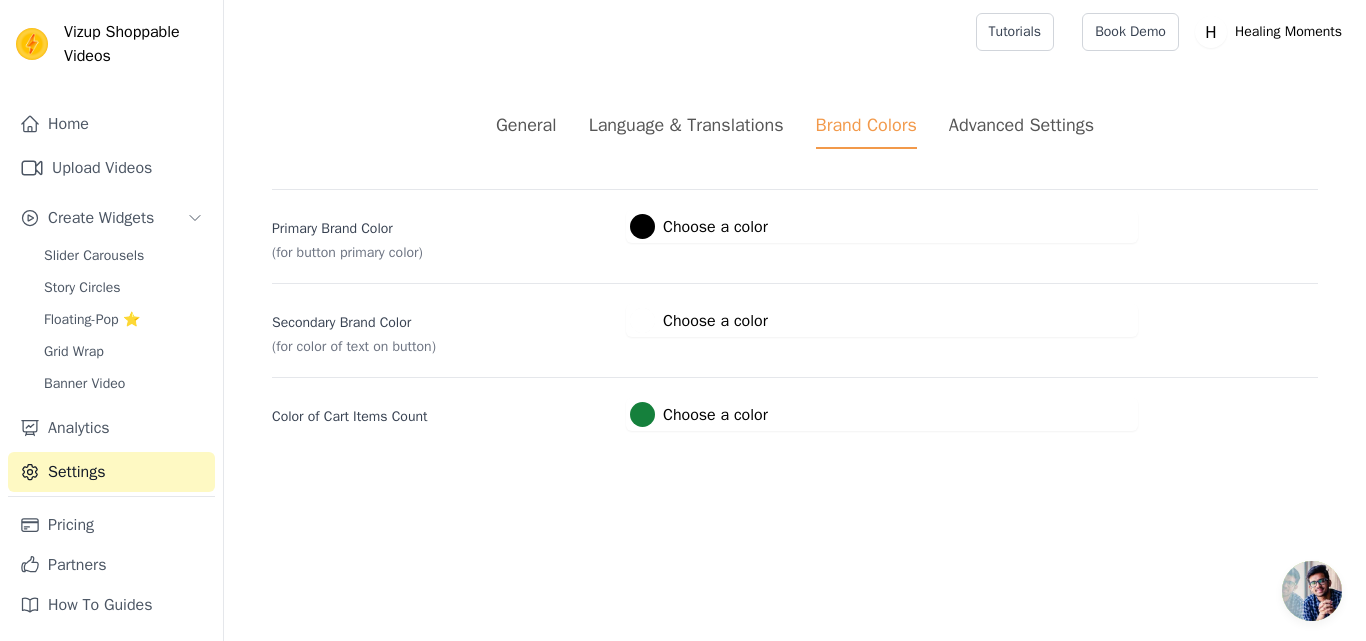 click on "#ffffff       Choose a color" at bounding box center [699, 320] 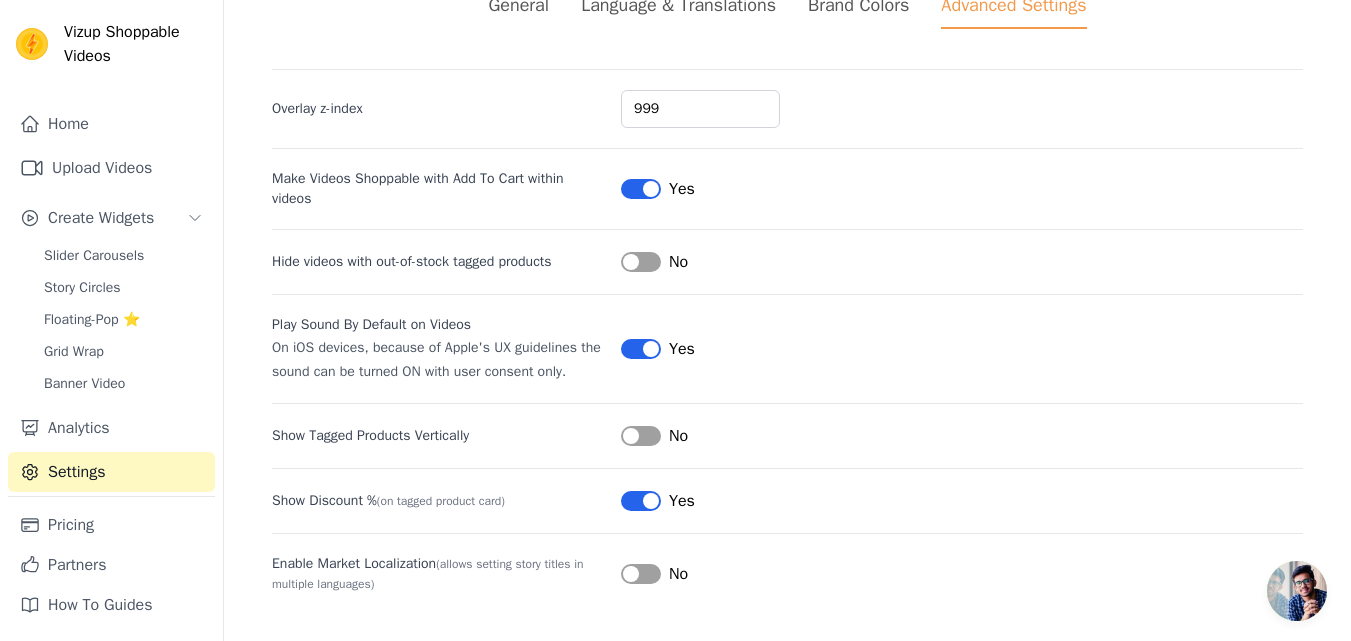 scroll, scrollTop: 121, scrollLeft: 0, axis: vertical 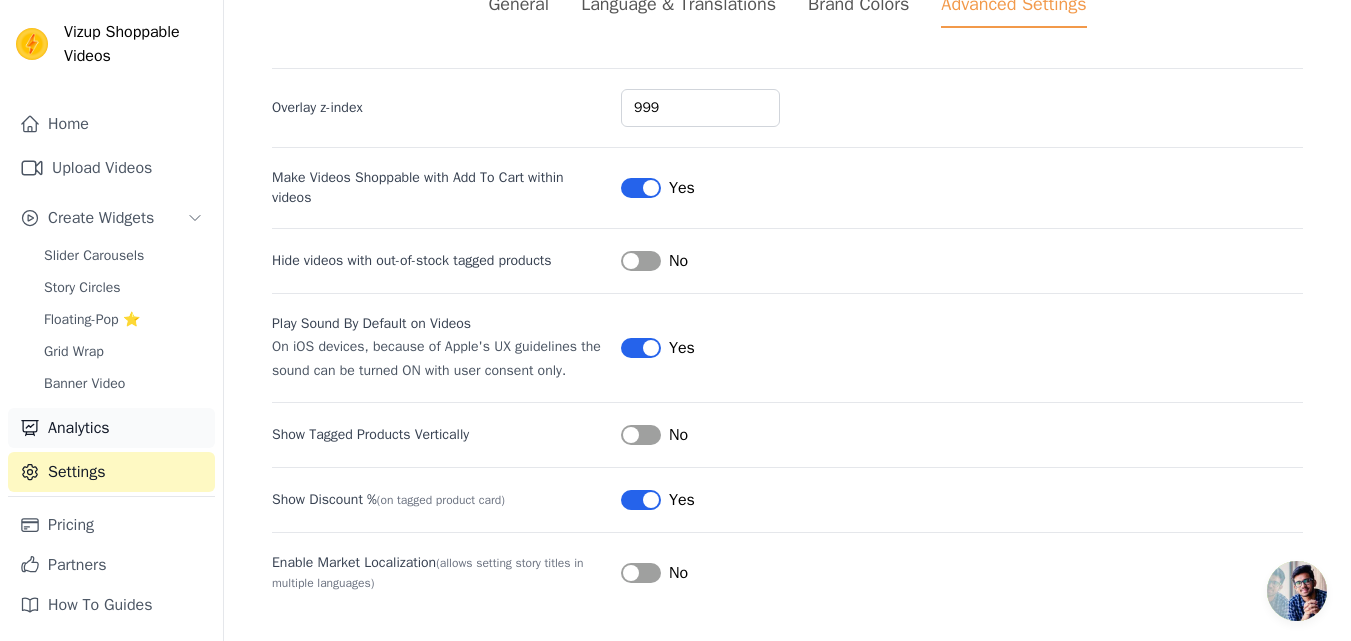 click on "Analytics" at bounding box center [111, 428] 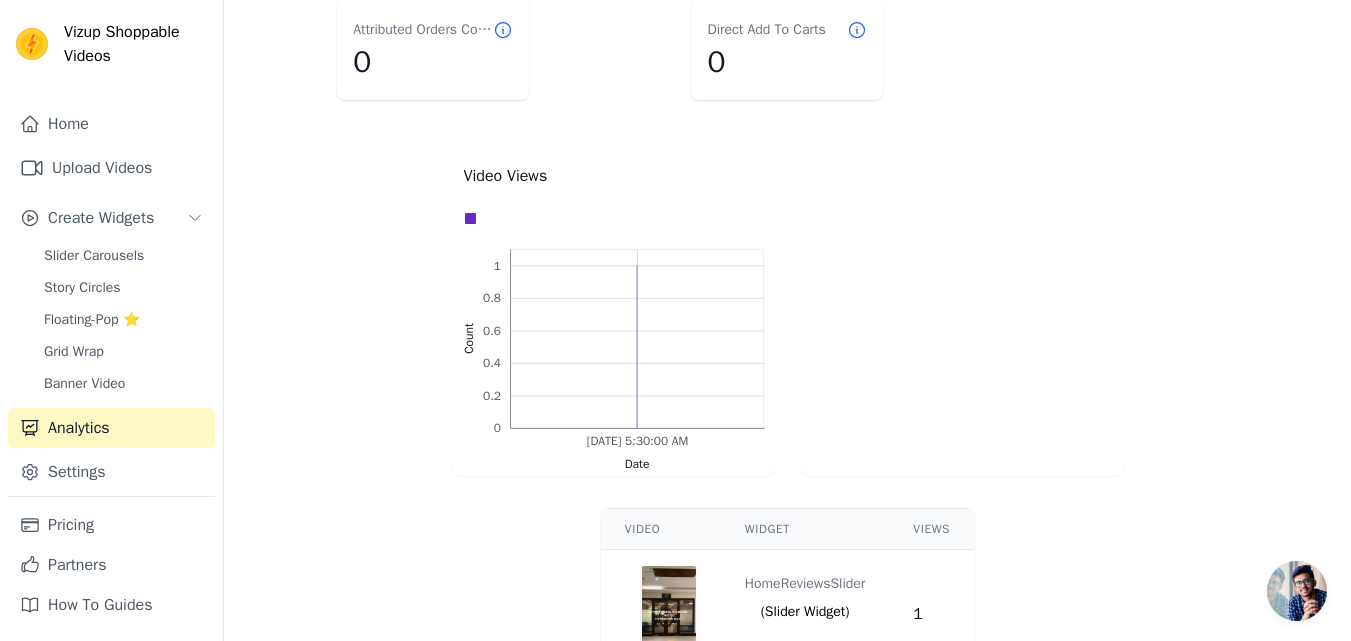 scroll, scrollTop: 127, scrollLeft: 0, axis: vertical 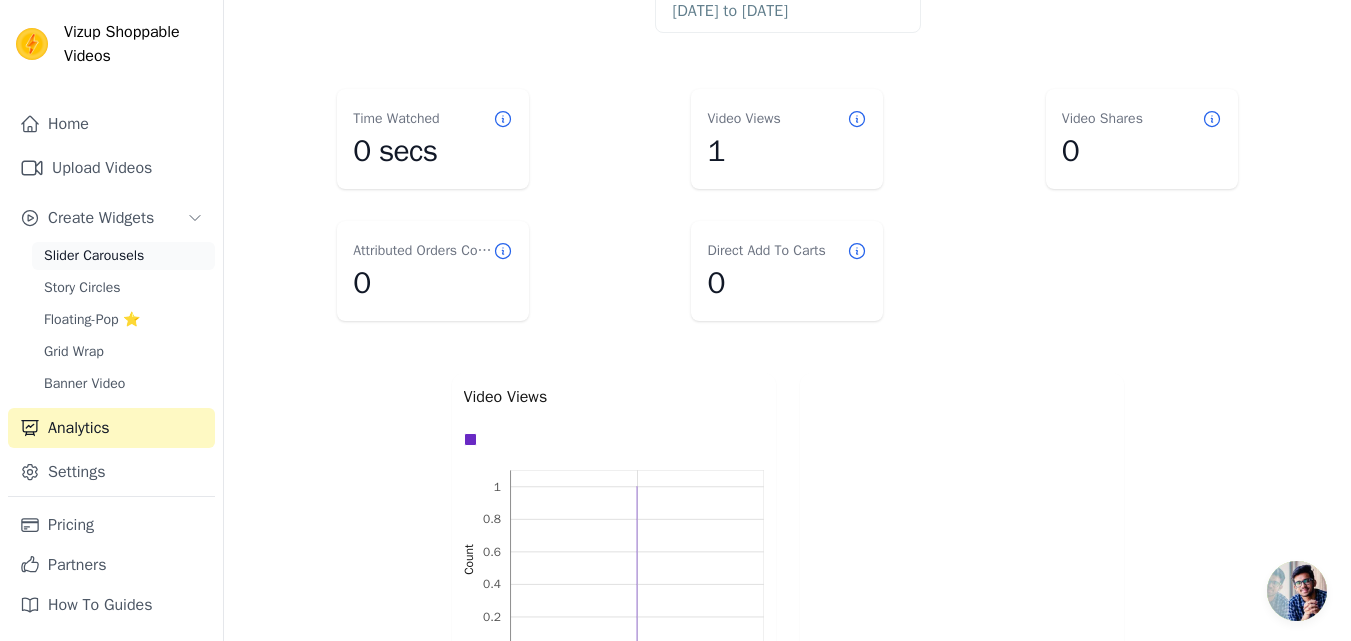 click on "Slider Carousels" at bounding box center (94, 256) 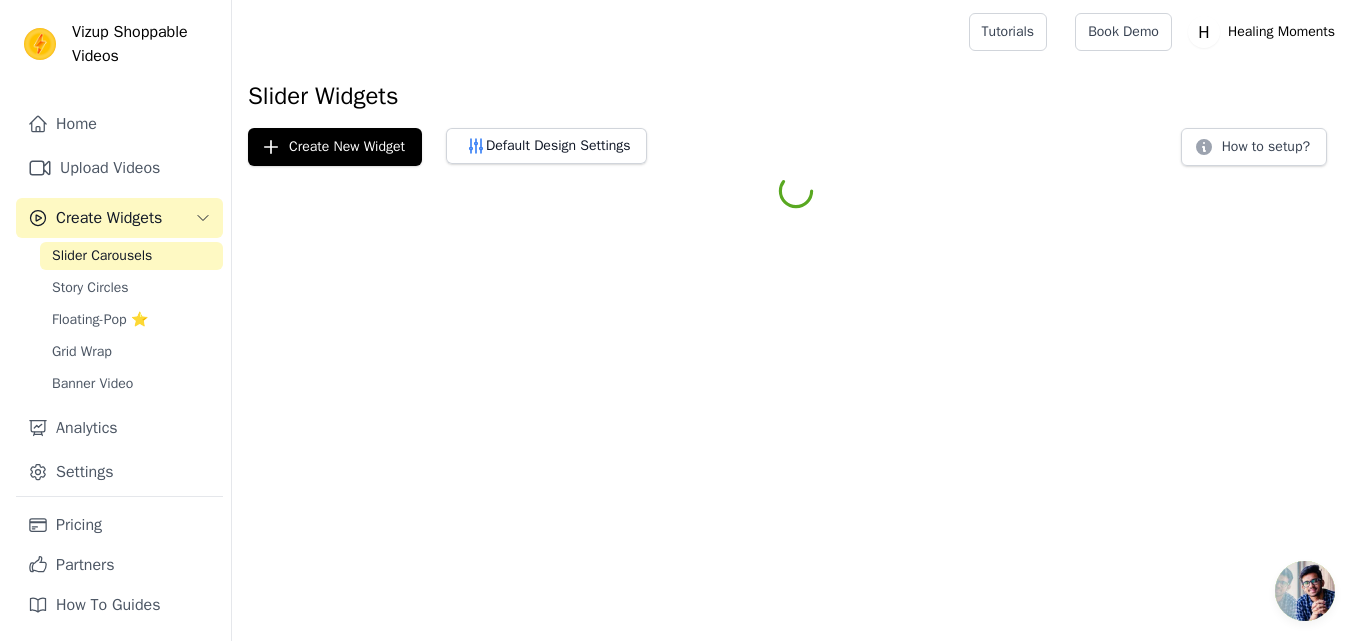 scroll, scrollTop: 0, scrollLeft: 0, axis: both 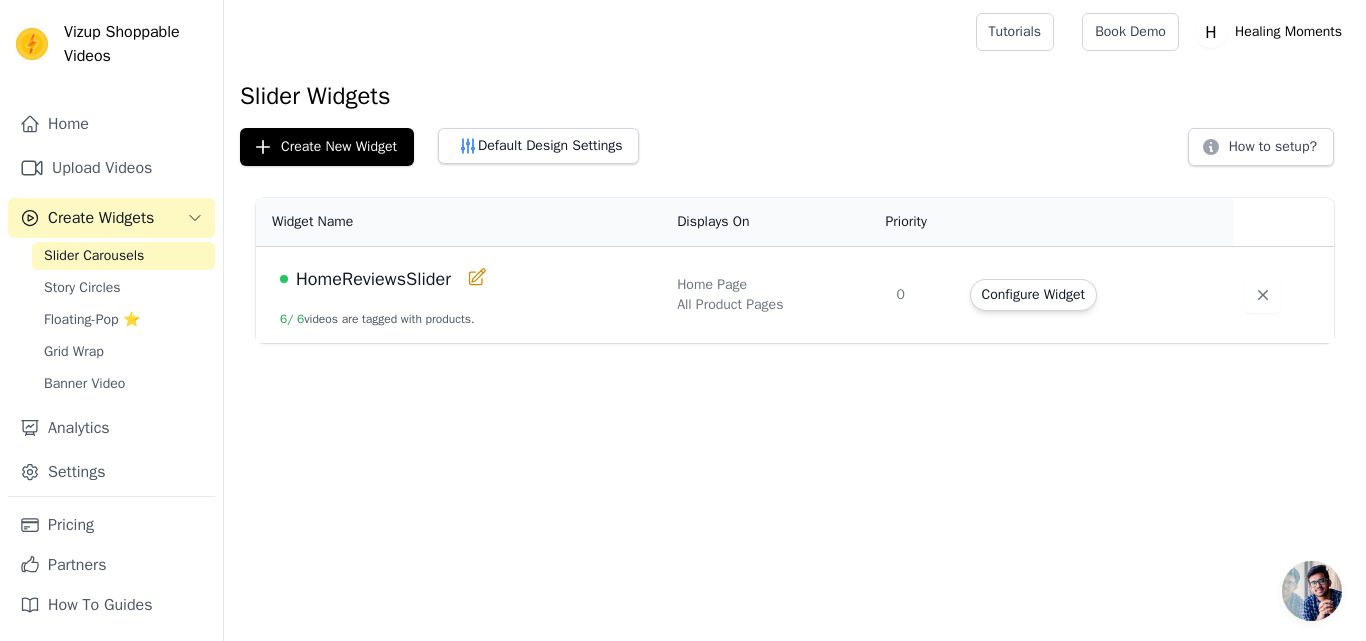 drag, startPoint x: 1067, startPoint y: 293, endPoint x: 810, endPoint y: 387, distance: 273.65125 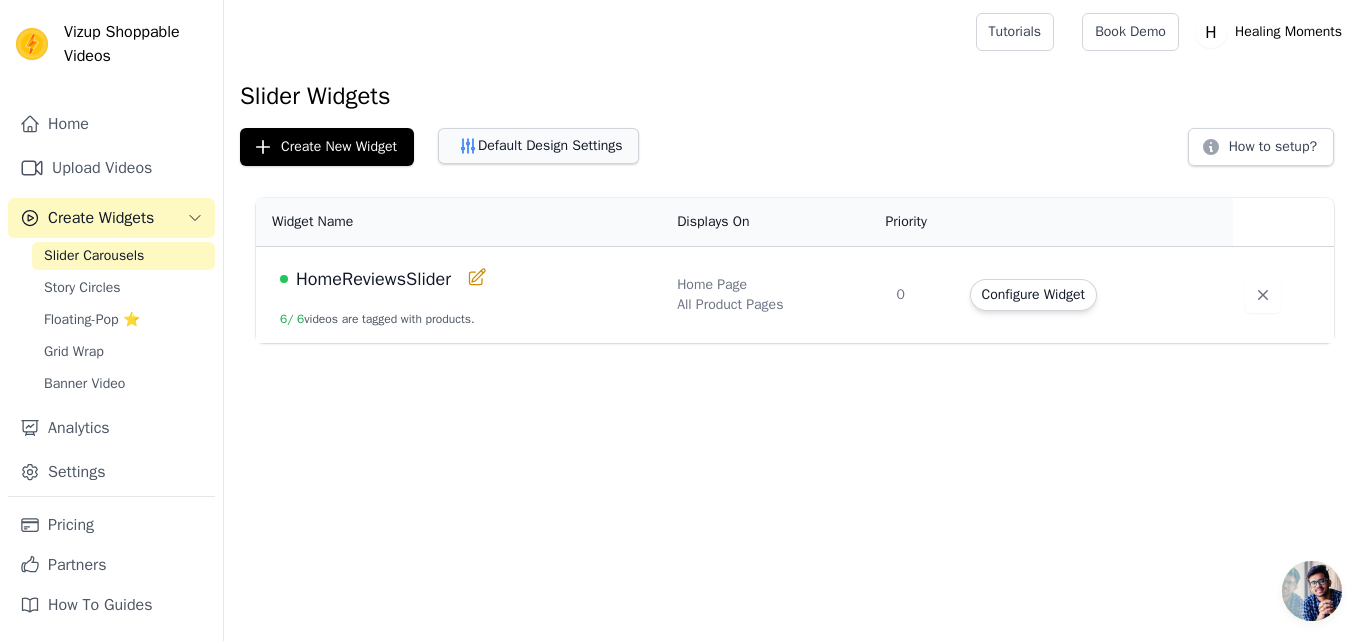 click on "Default Design Settings" at bounding box center [538, 146] 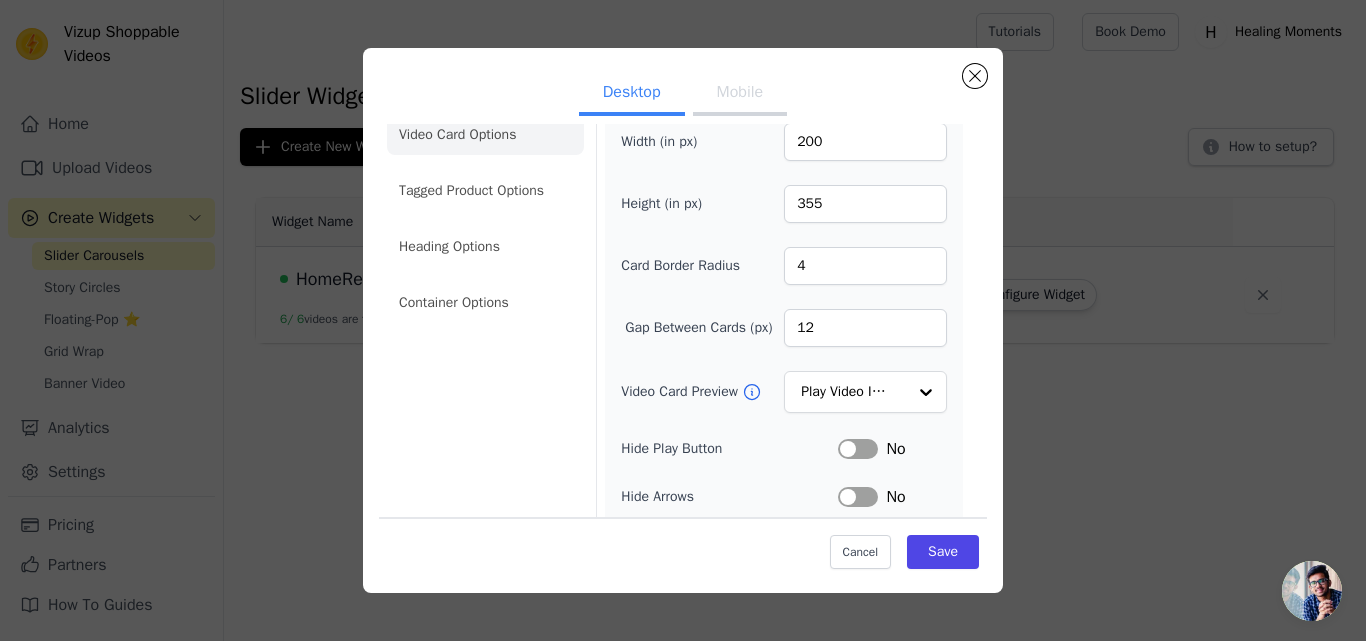 scroll, scrollTop: 270, scrollLeft: 0, axis: vertical 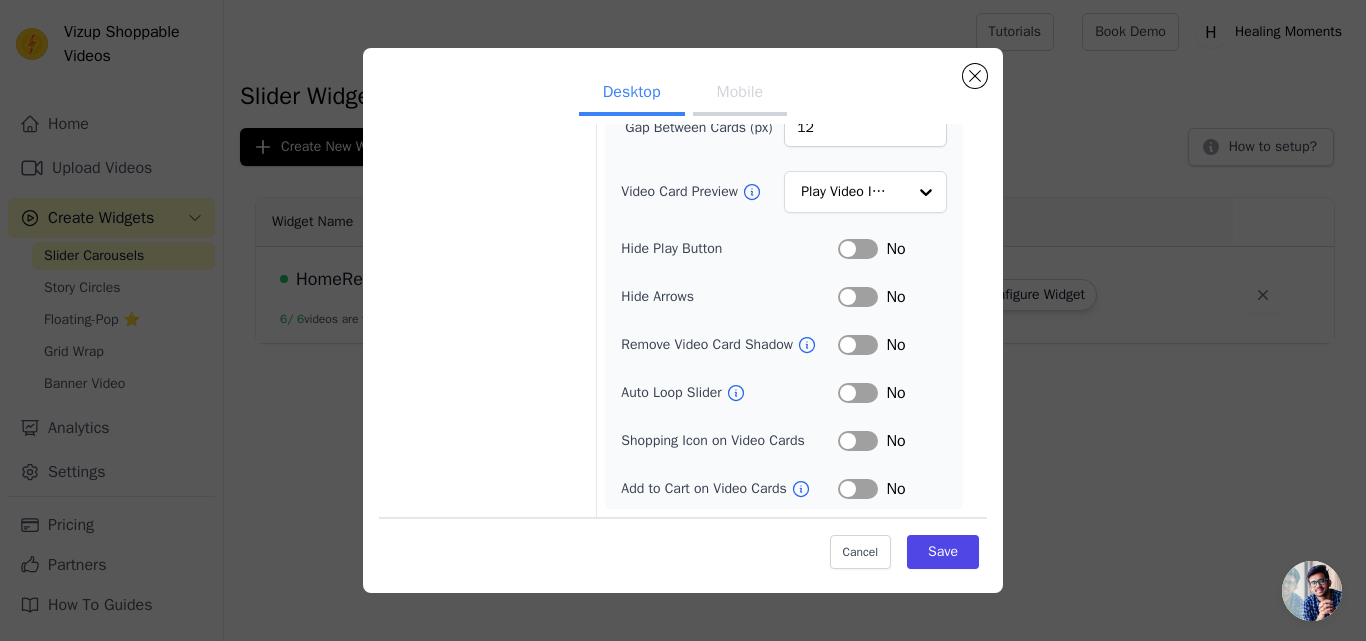 click on "Label" at bounding box center (858, 441) 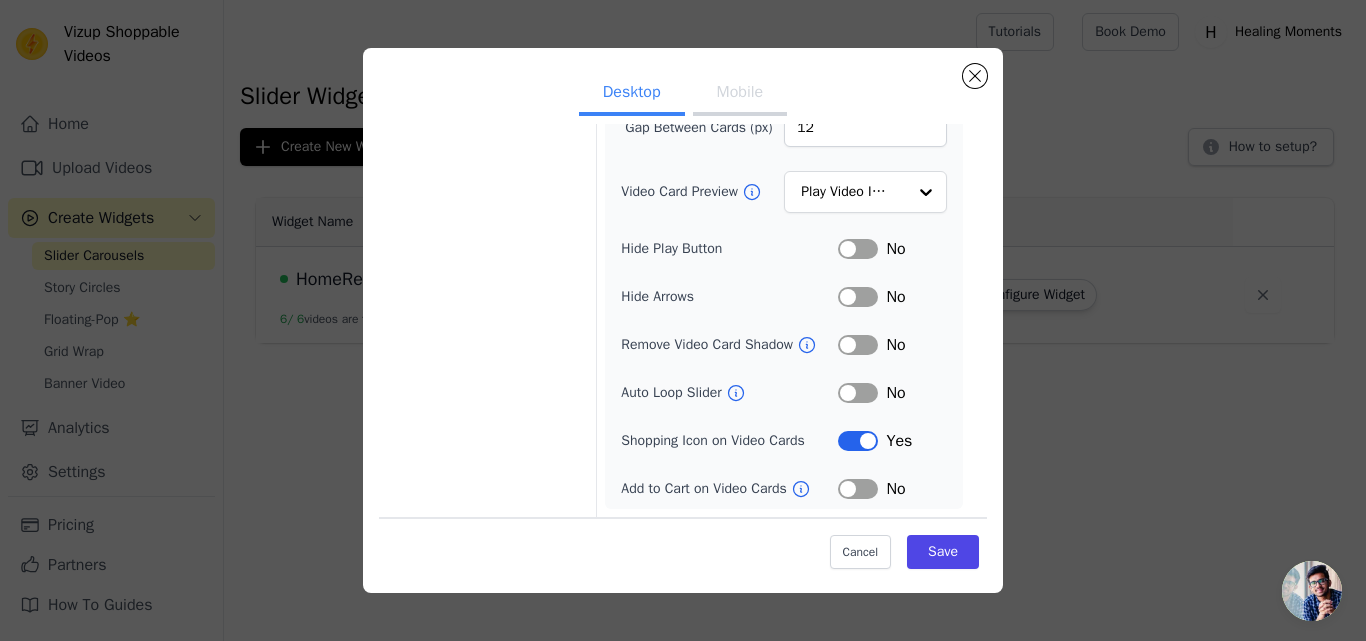 click on "Label" at bounding box center [858, 489] 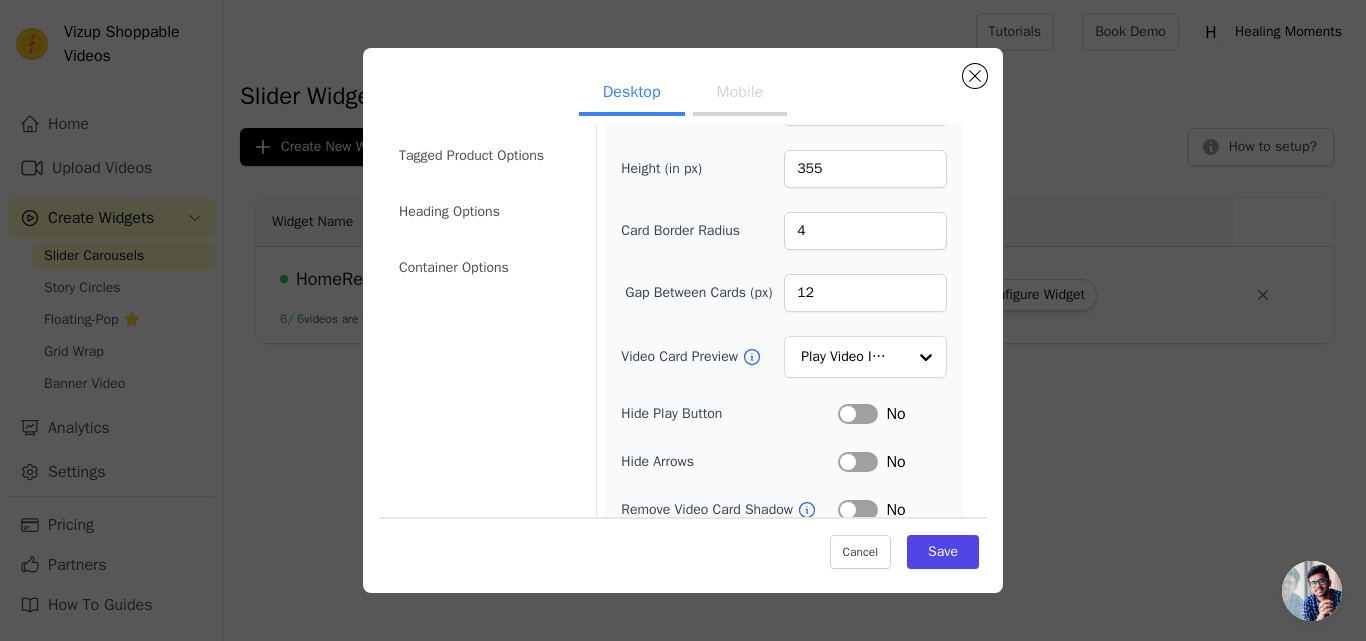 scroll, scrollTop: 70, scrollLeft: 0, axis: vertical 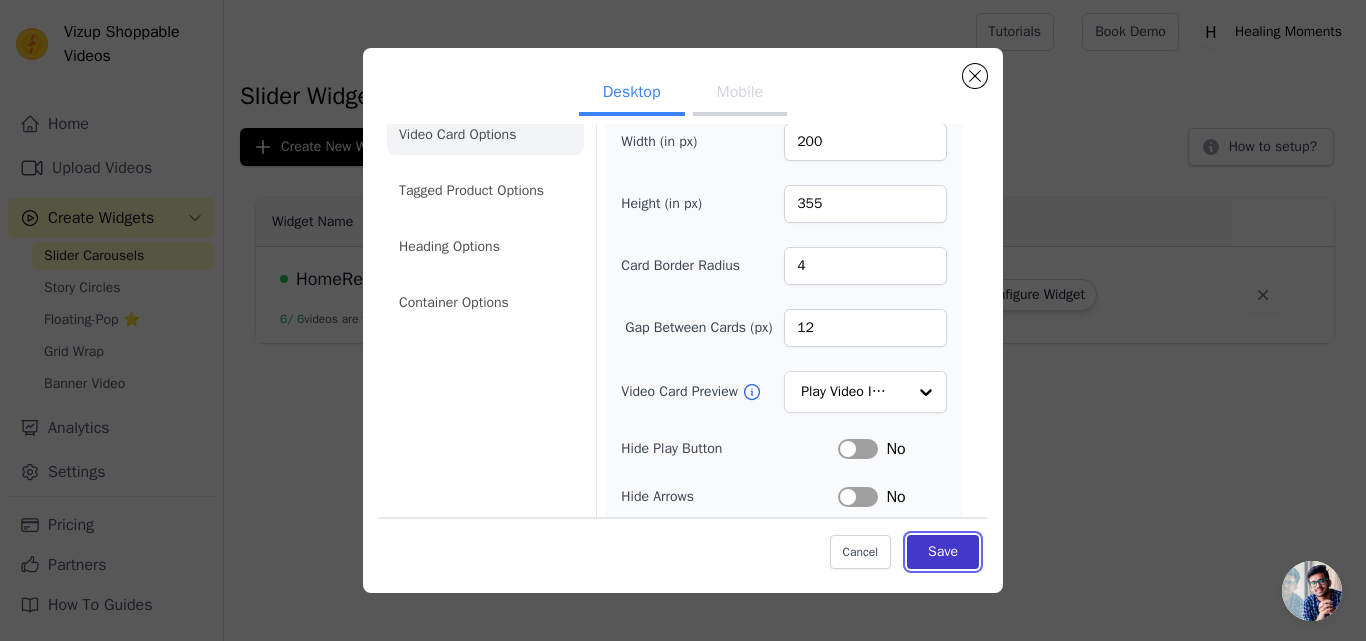 click on "Save" at bounding box center [943, 552] 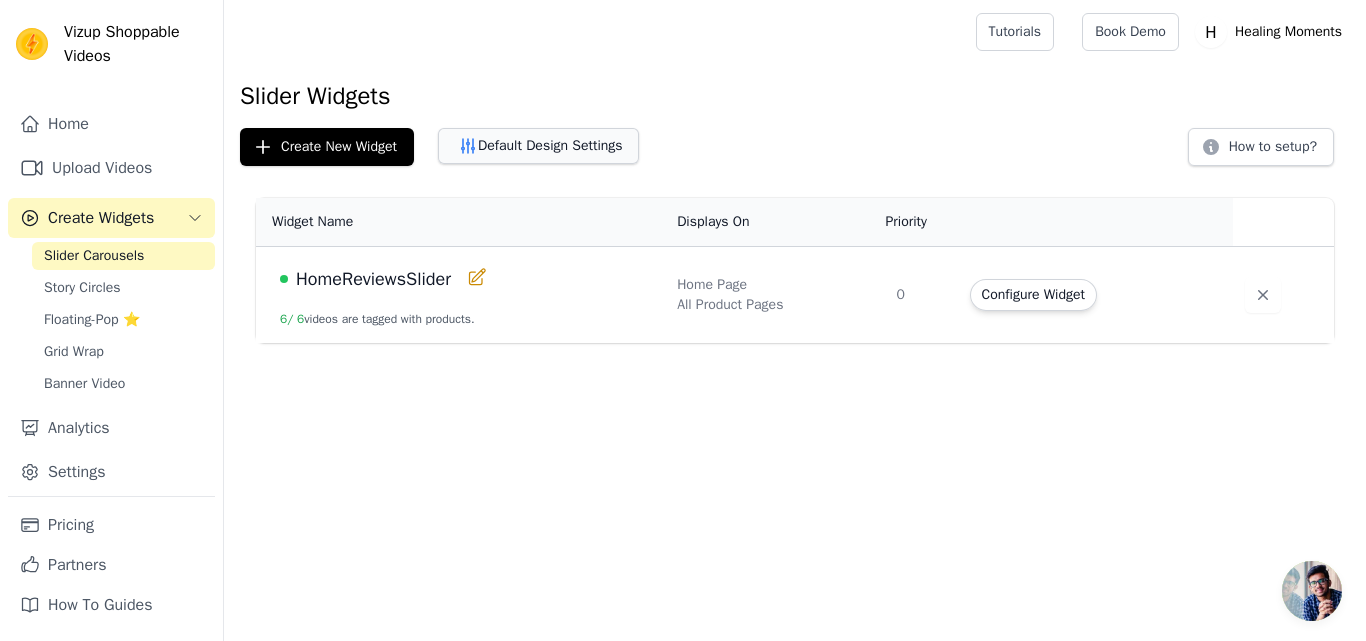 click on "Default Design Settings" at bounding box center (538, 146) 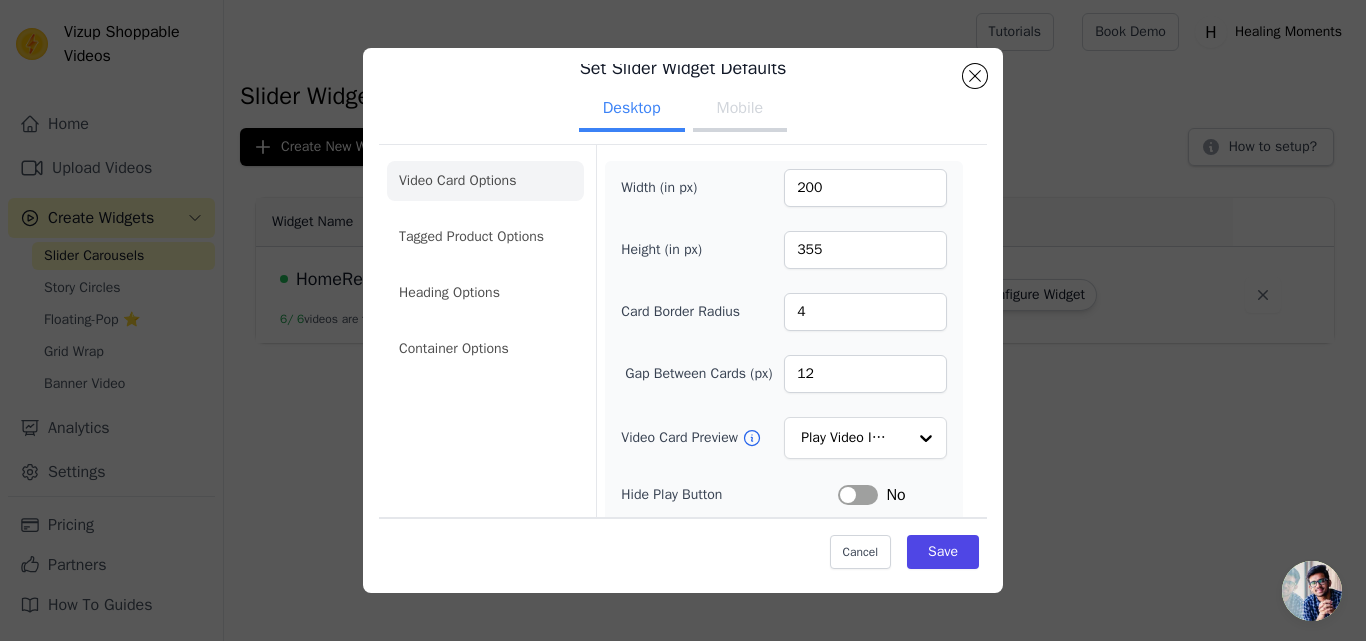 scroll, scrollTop: 0, scrollLeft: 0, axis: both 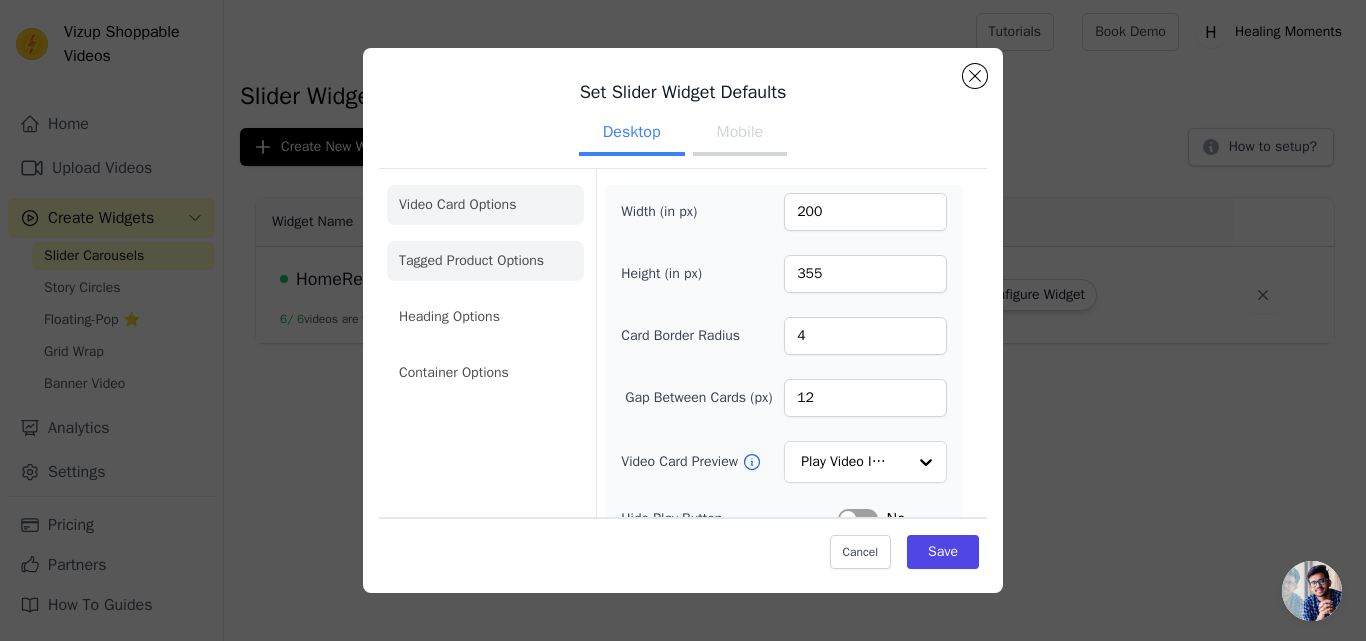 click on "Tagged Product Options" 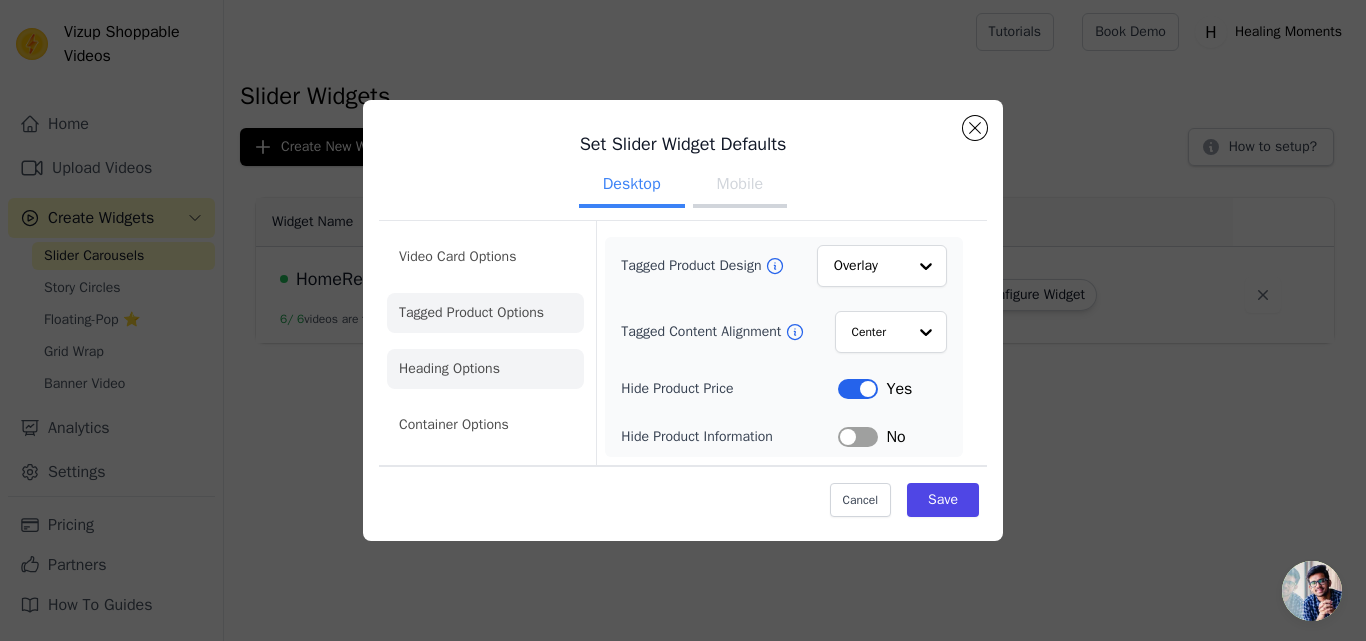 click on "Heading Options" 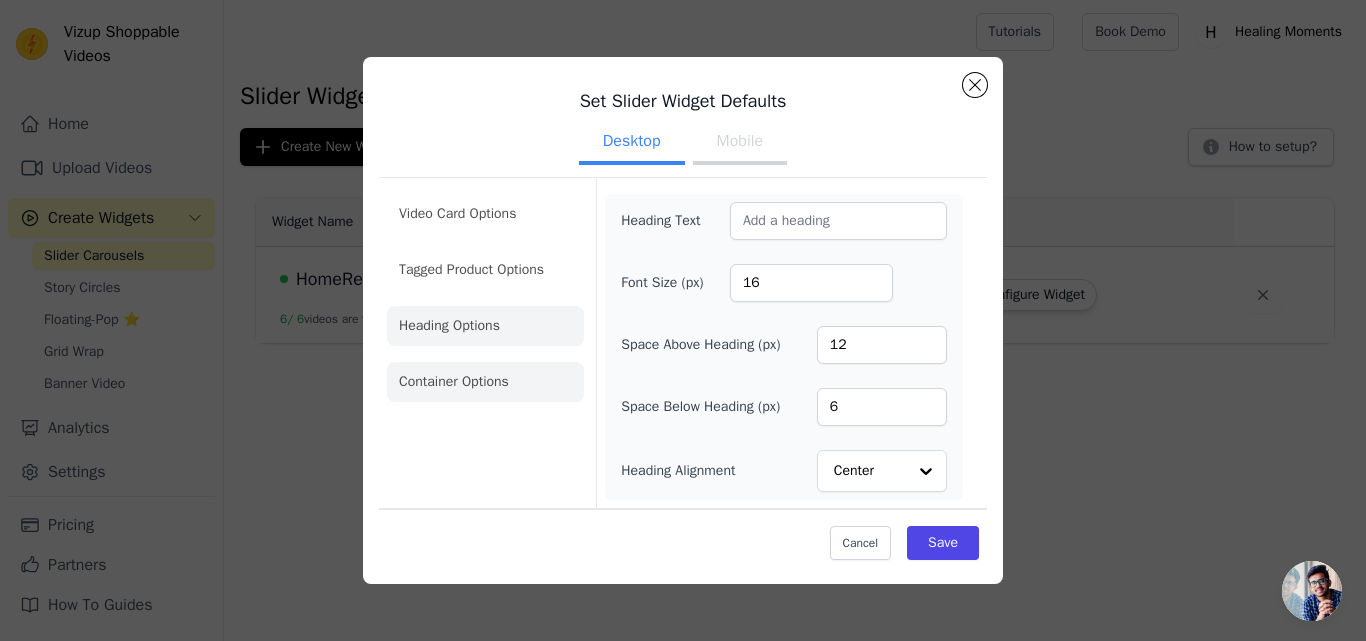 click on "Container Options" 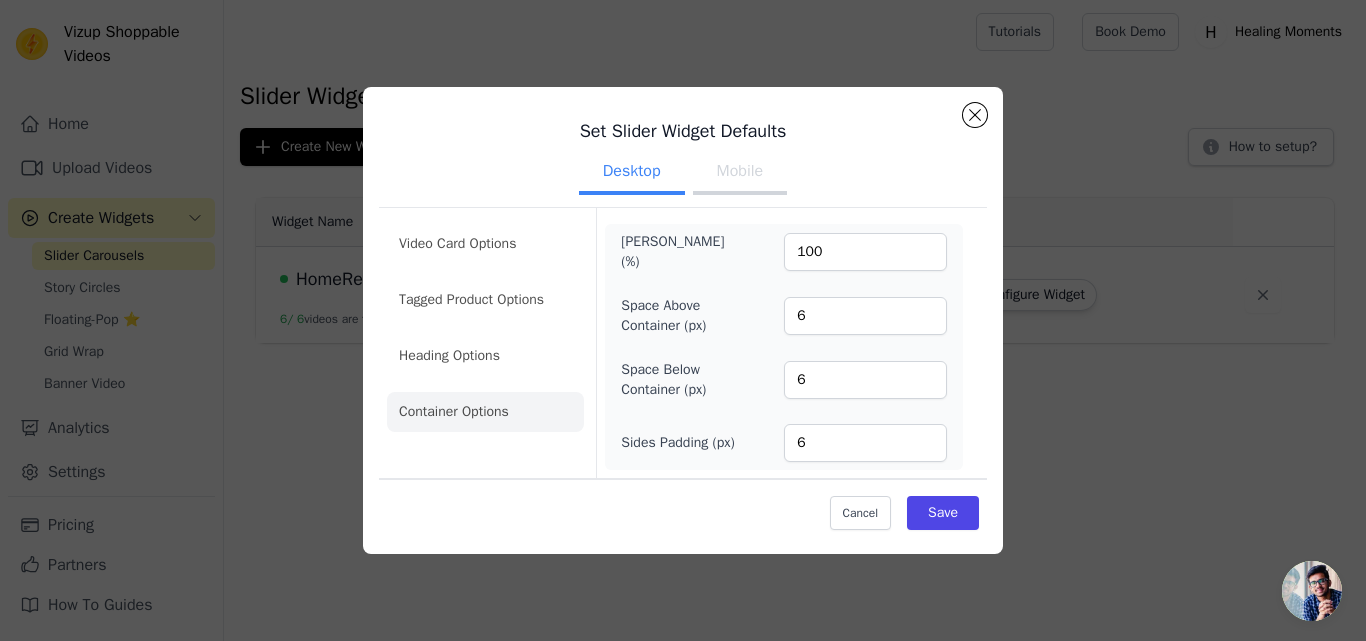 click on "Mobile" at bounding box center (740, 173) 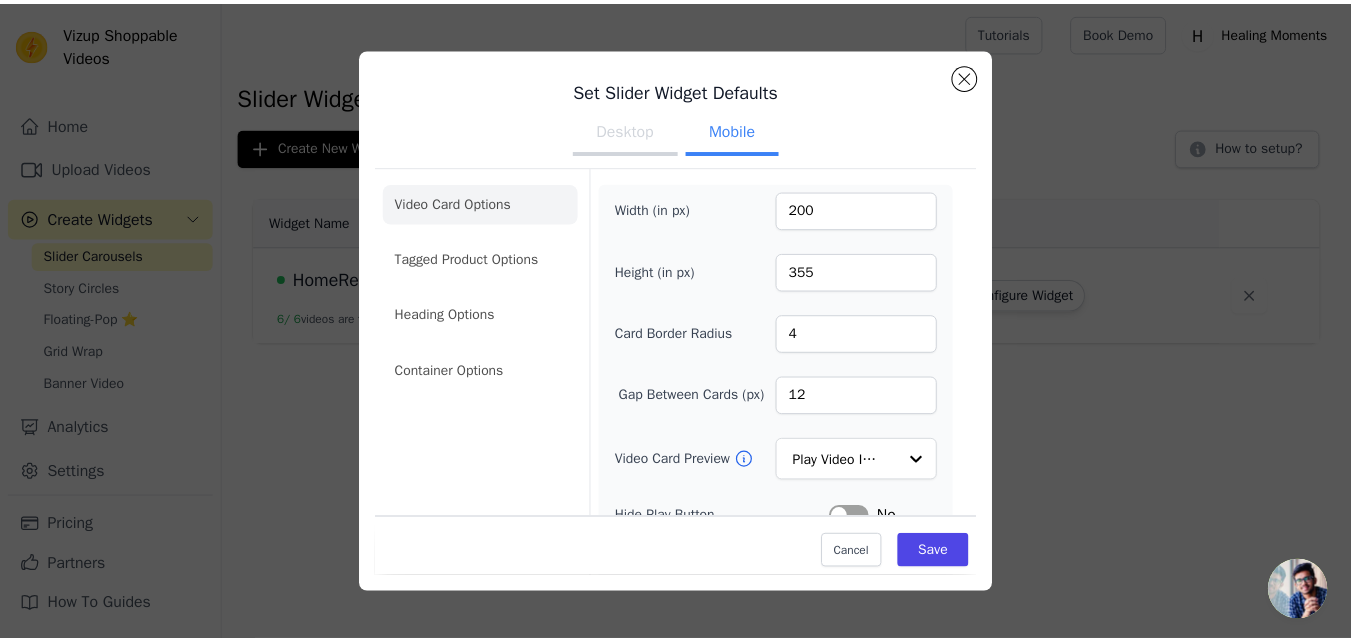 scroll, scrollTop: 0, scrollLeft: 0, axis: both 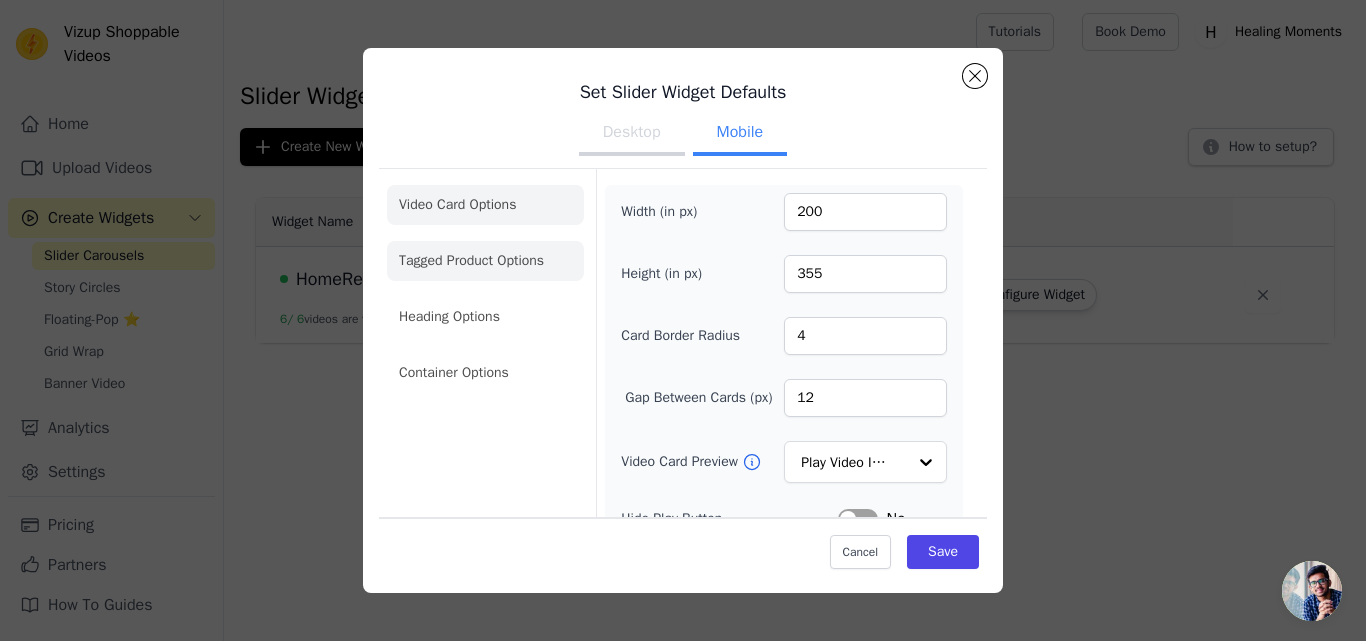 click on "Tagged Product Options" 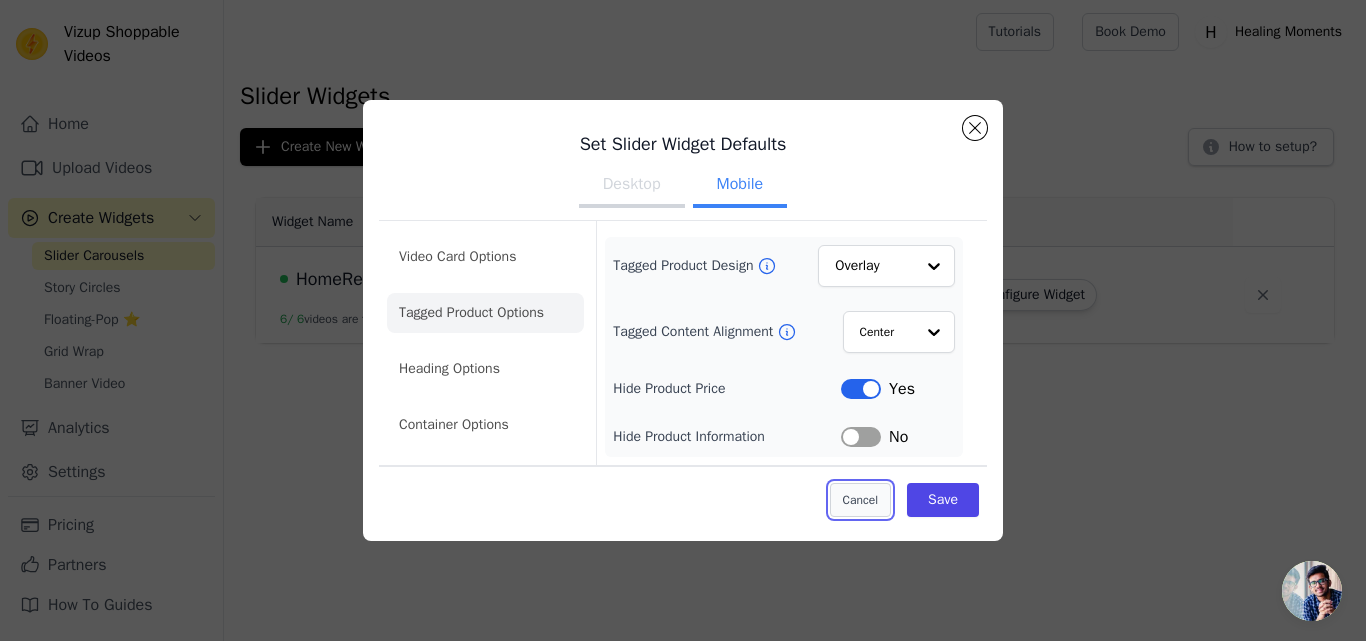 click on "Cancel" at bounding box center (860, 500) 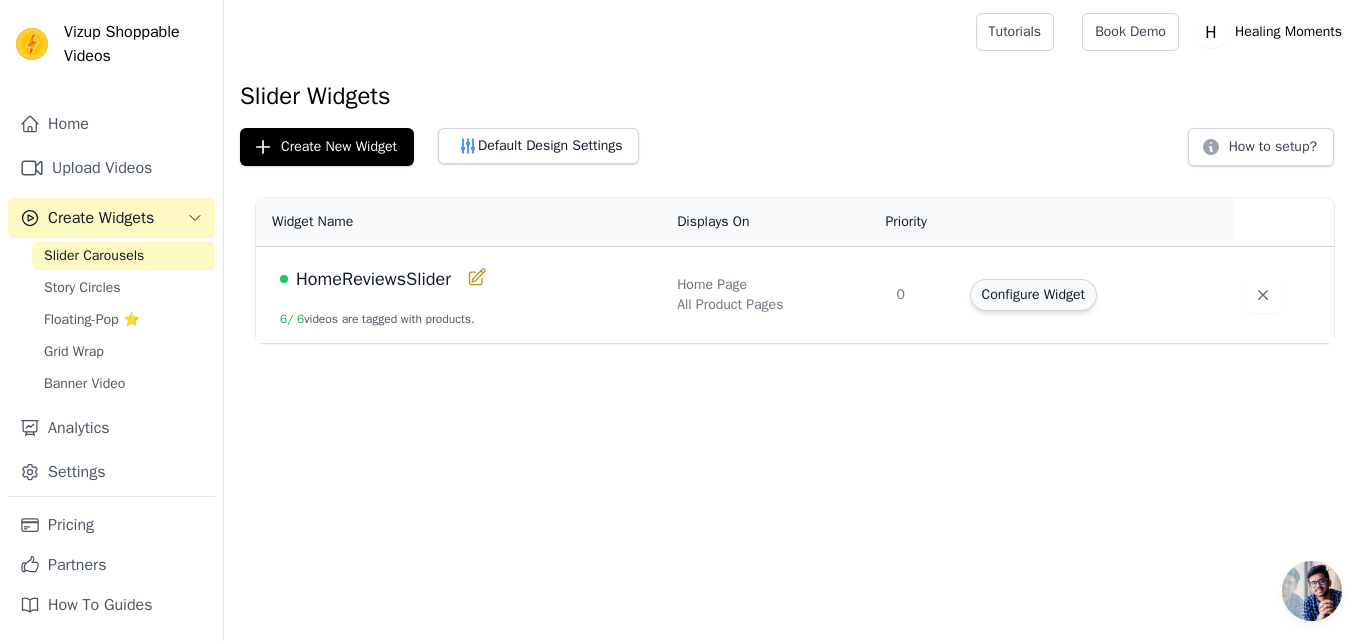 click on "Configure Widget" at bounding box center [1033, 295] 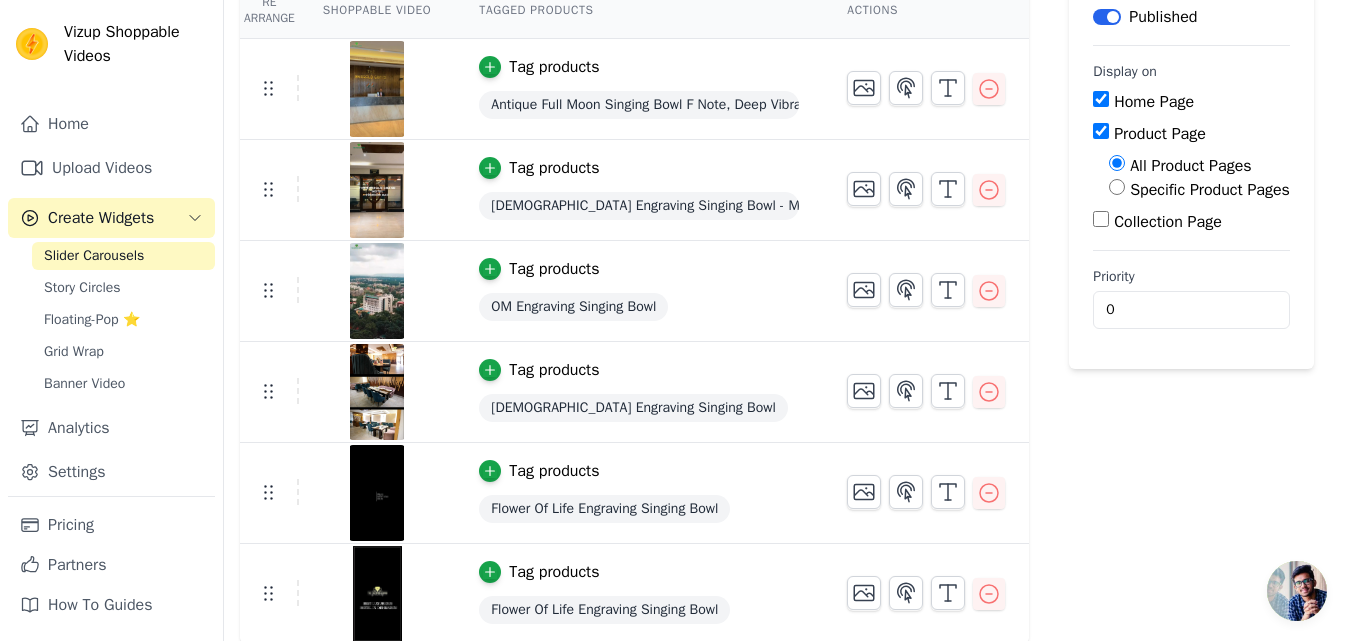 scroll, scrollTop: 203, scrollLeft: 0, axis: vertical 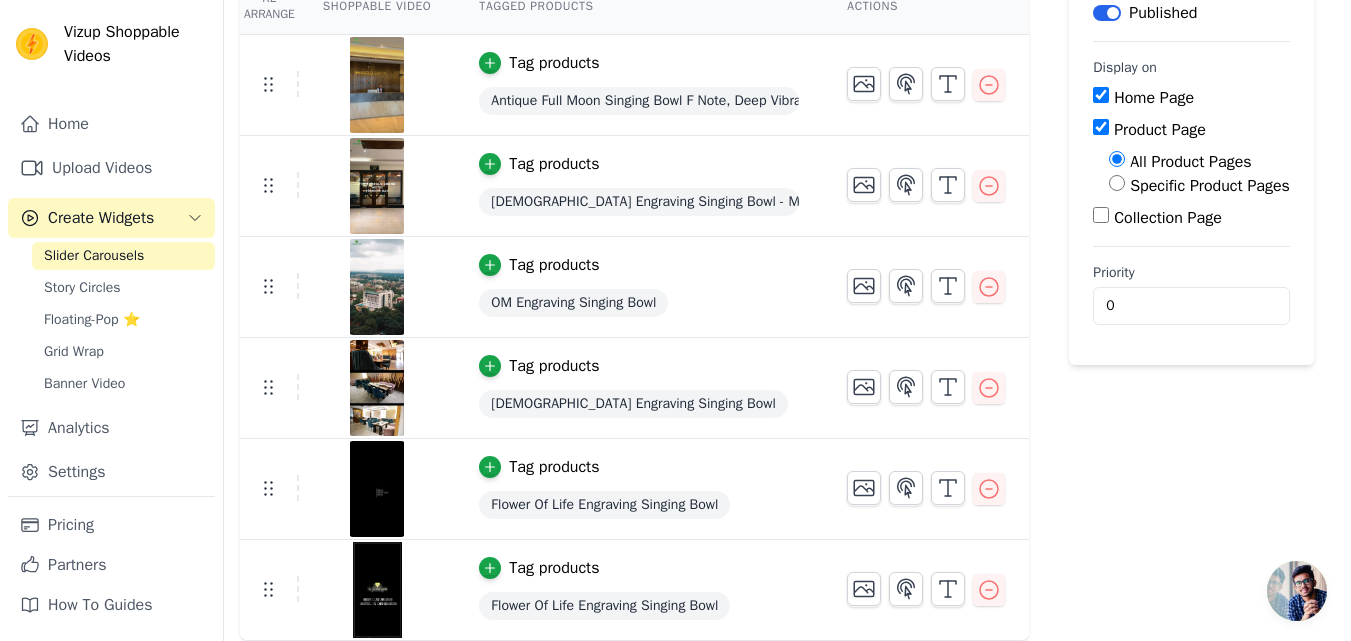click at bounding box center [1297, 591] 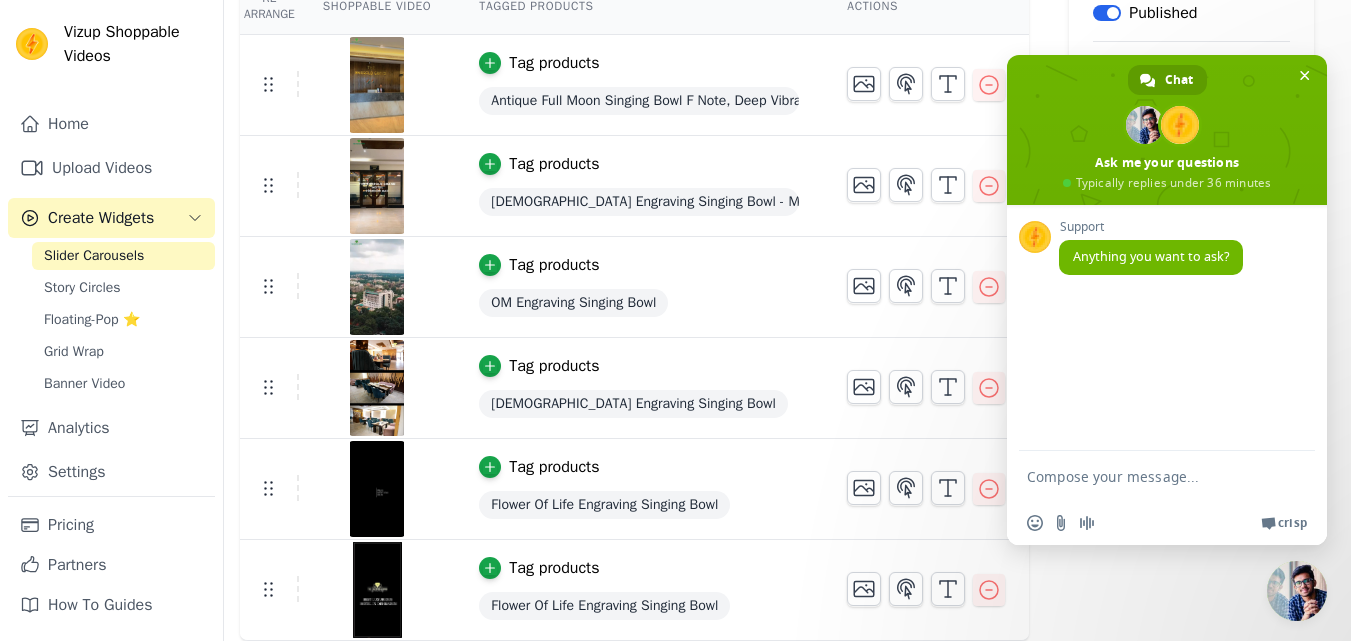 scroll, scrollTop: 0, scrollLeft: 0, axis: both 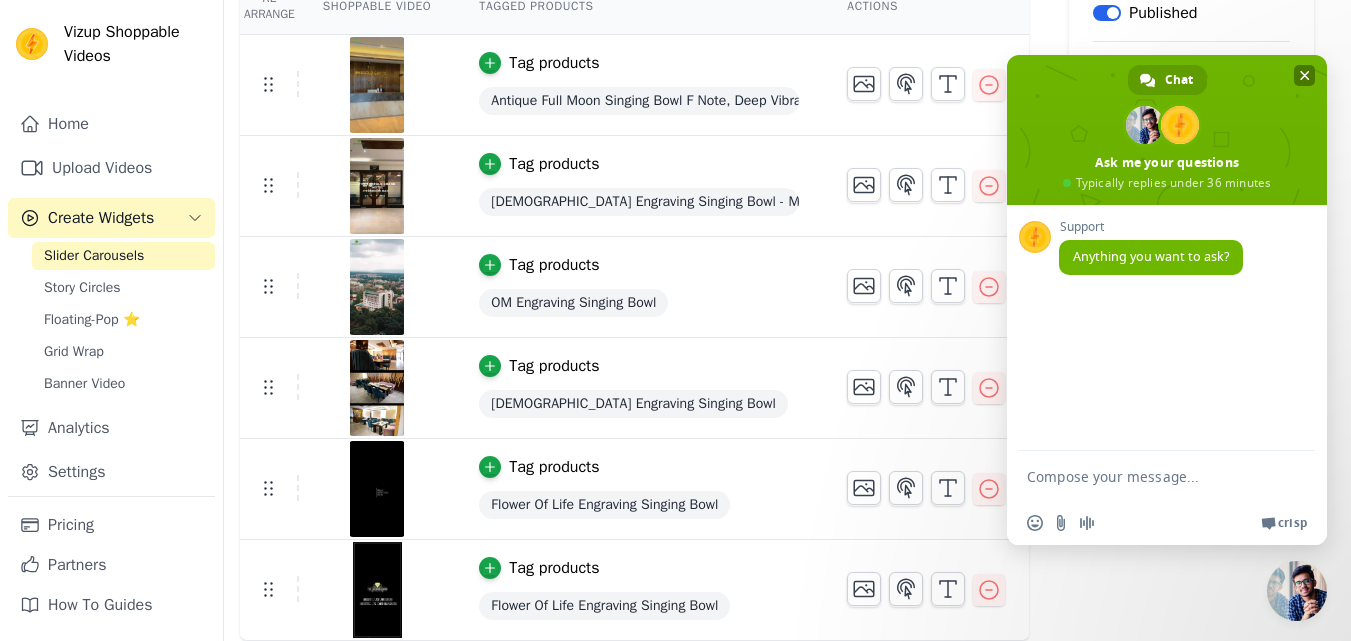 click at bounding box center [1305, 75] 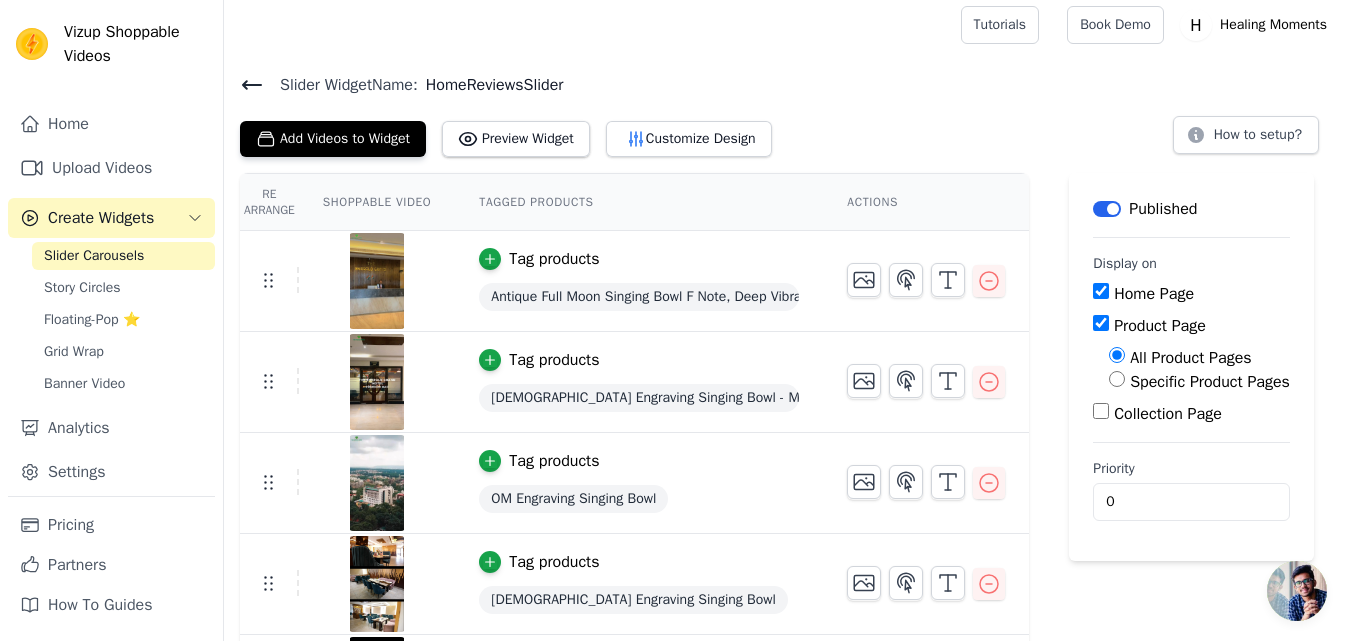 scroll, scrollTop: 0, scrollLeft: 0, axis: both 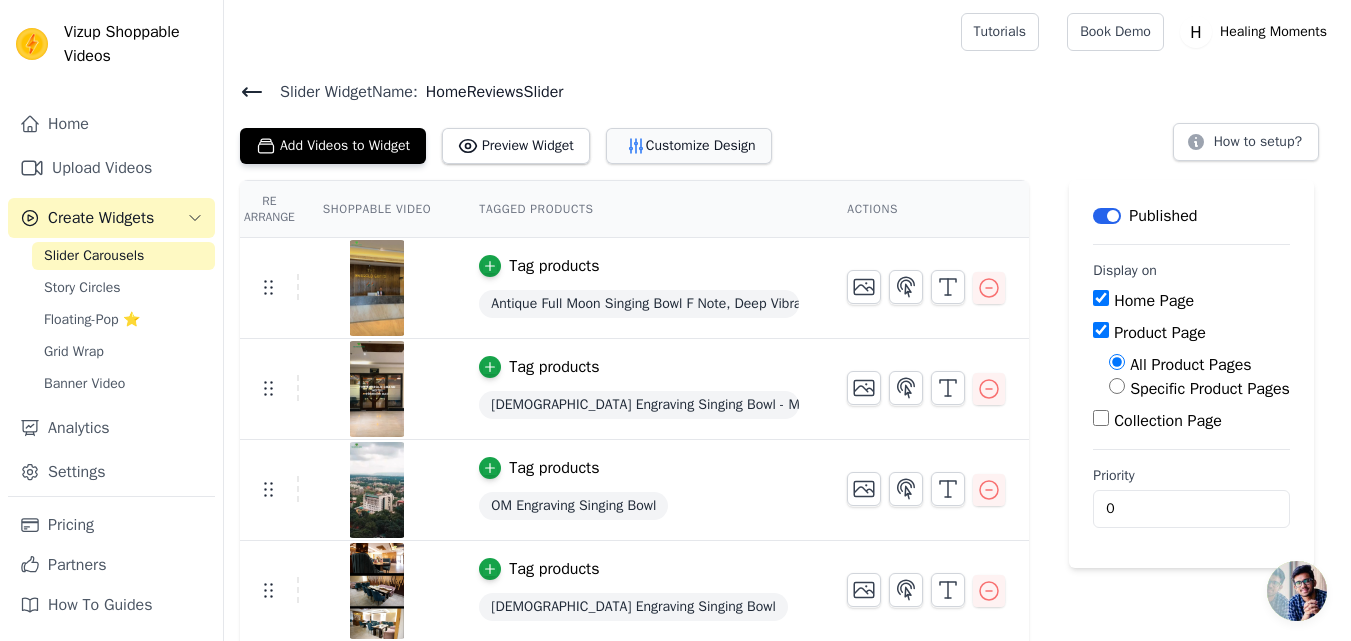 click on "Customize Design" at bounding box center [689, 146] 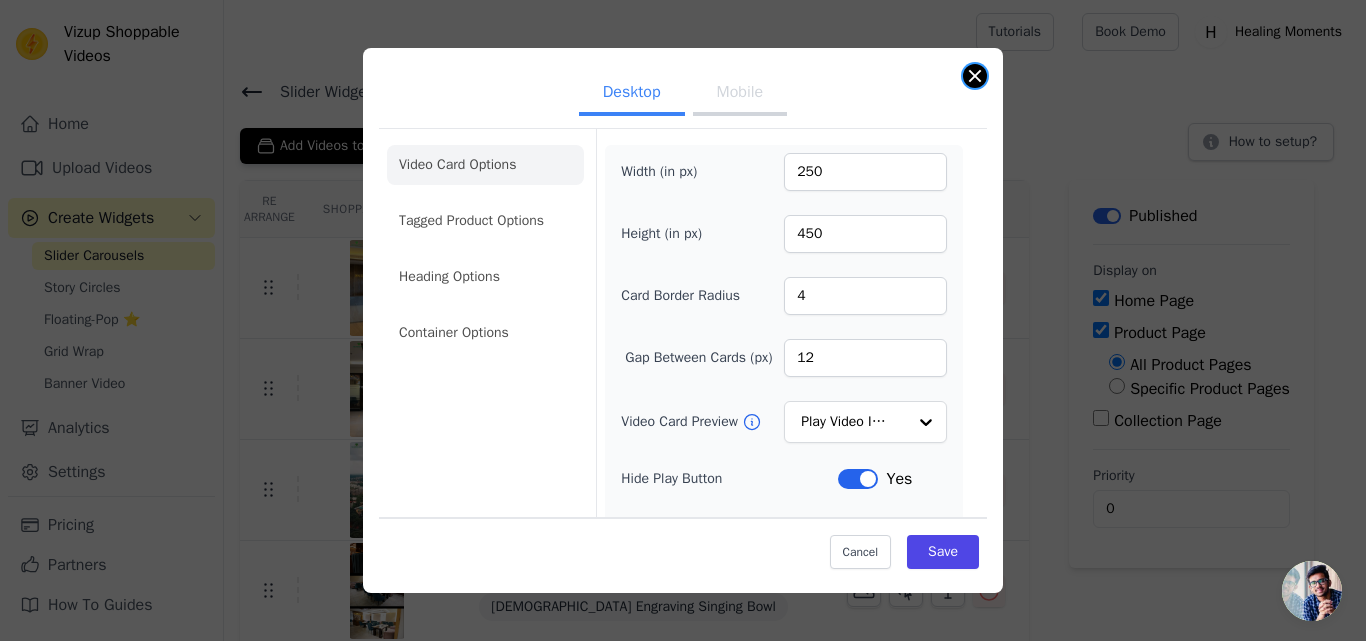 click at bounding box center (975, 76) 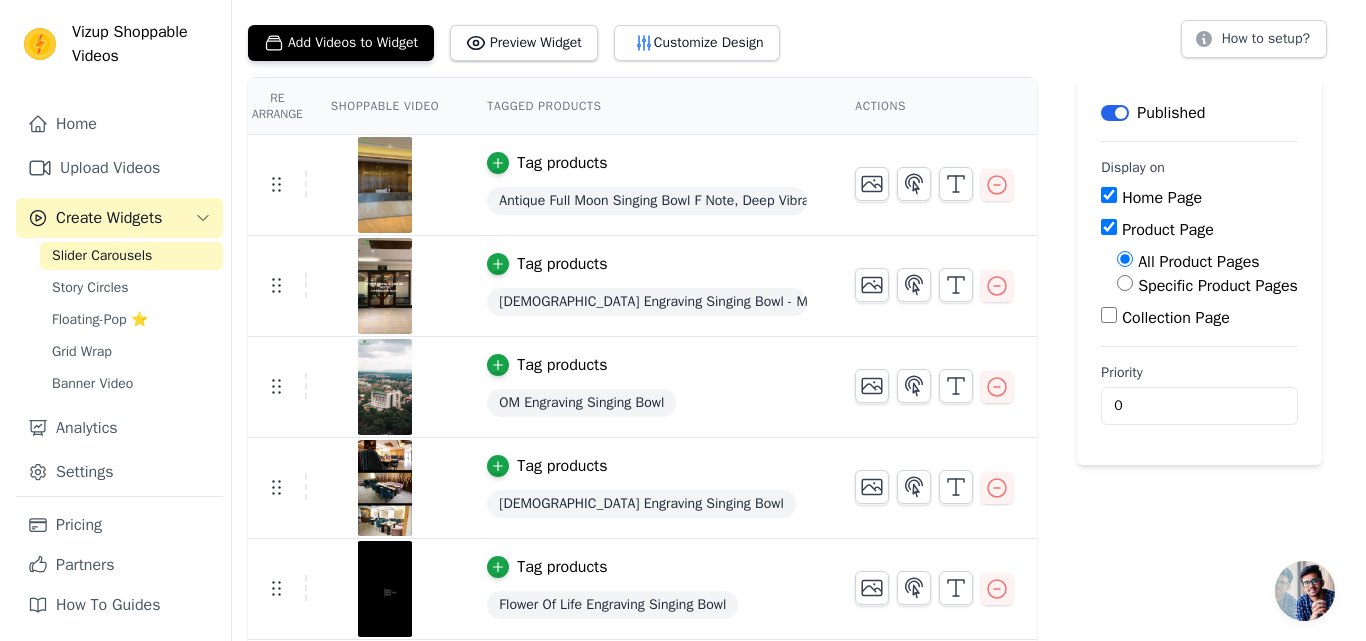 scroll, scrollTop: 0, scrollLeft: 0, axis: both 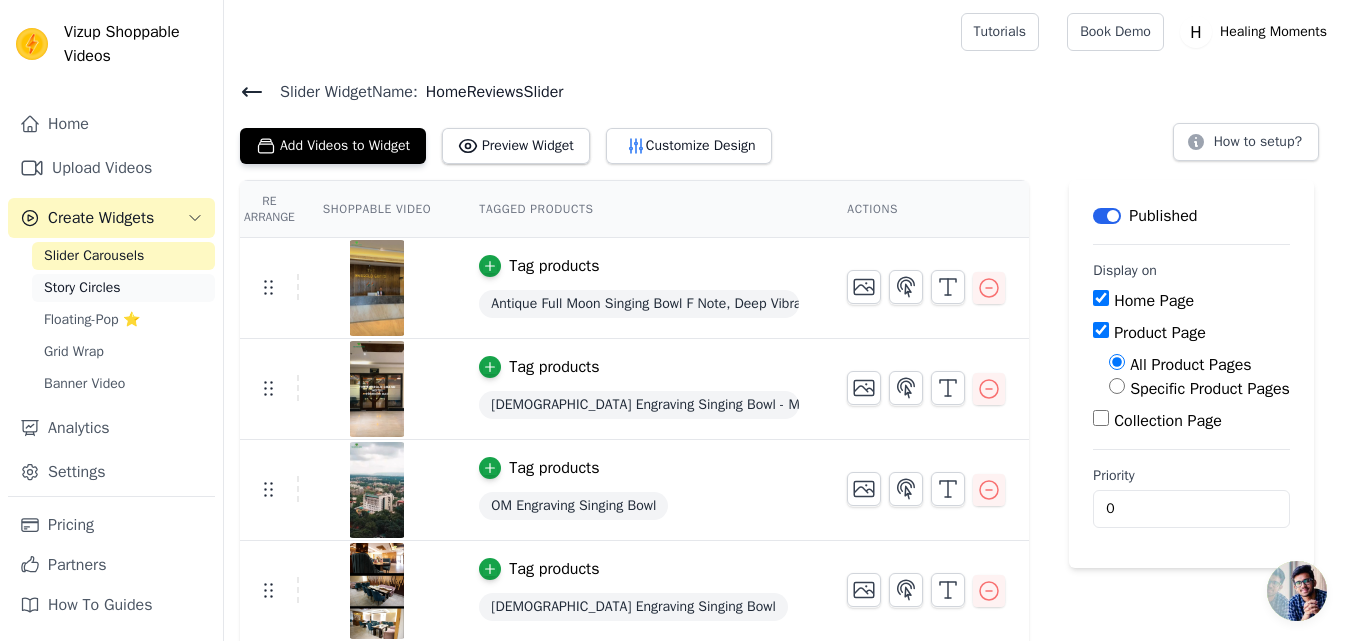 click on "Story Circles" at bounding box center [82, 288] 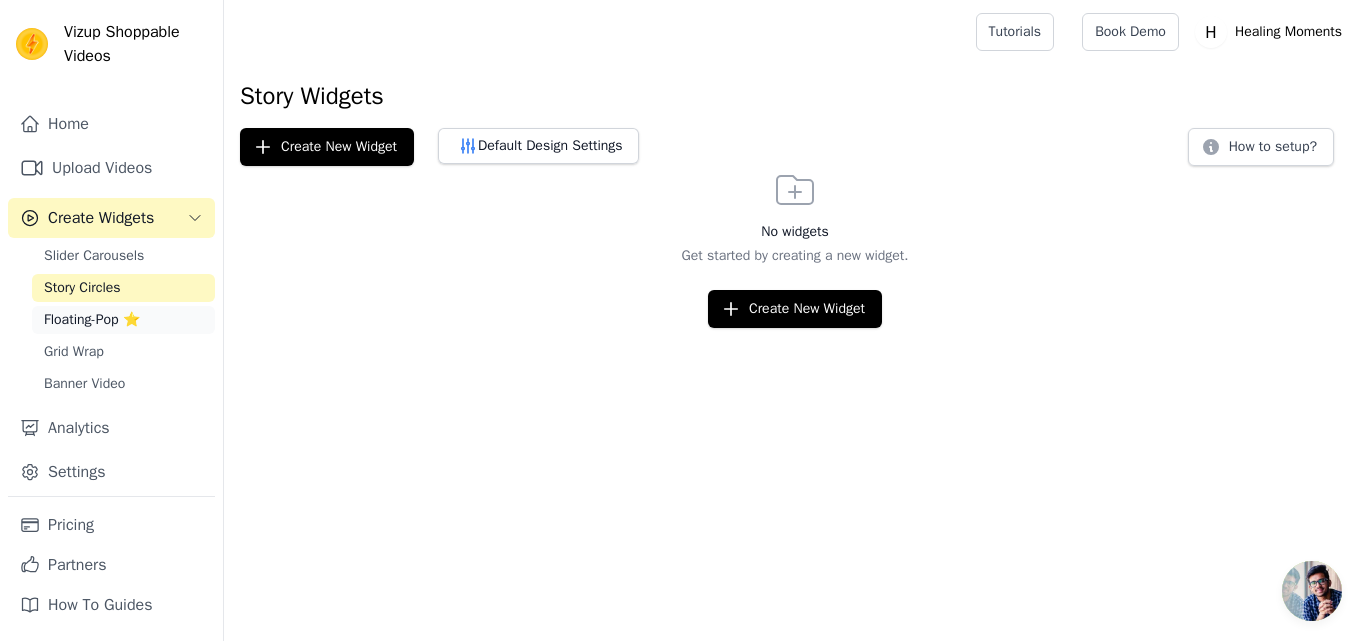 click on "Floating-Pop ⭐" at bounding box center [92, 320] 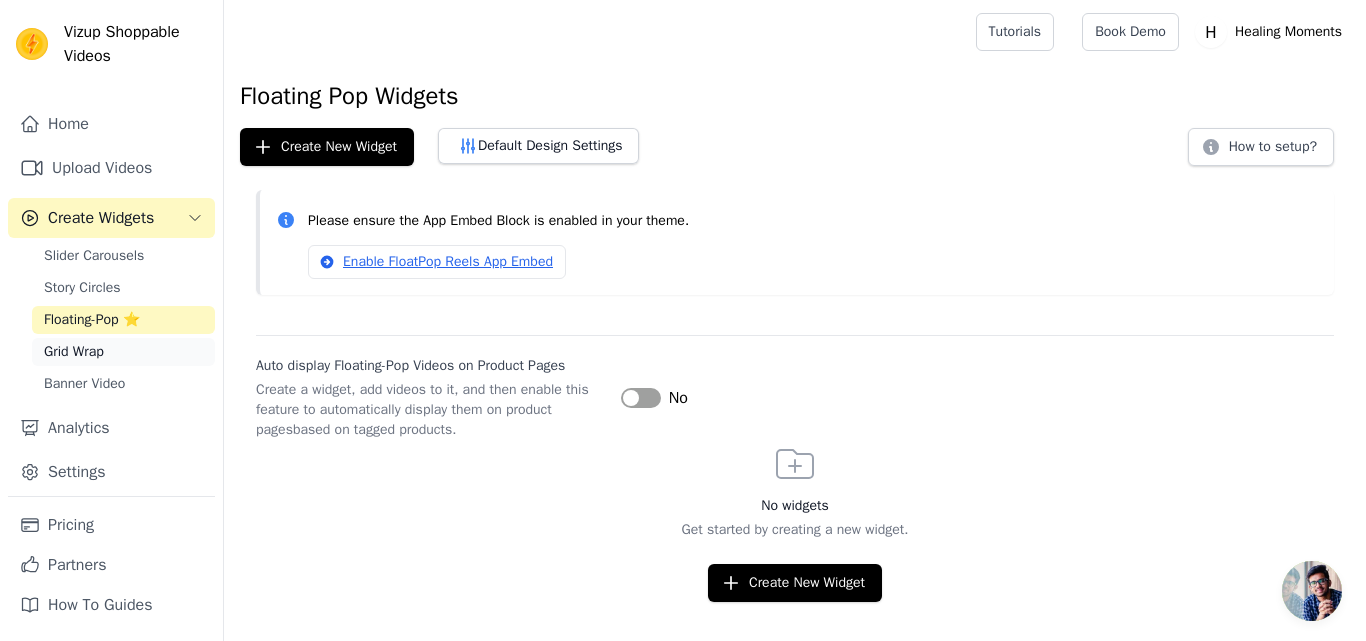 click on "Grid Wrap" at bounding box center (74, 352) 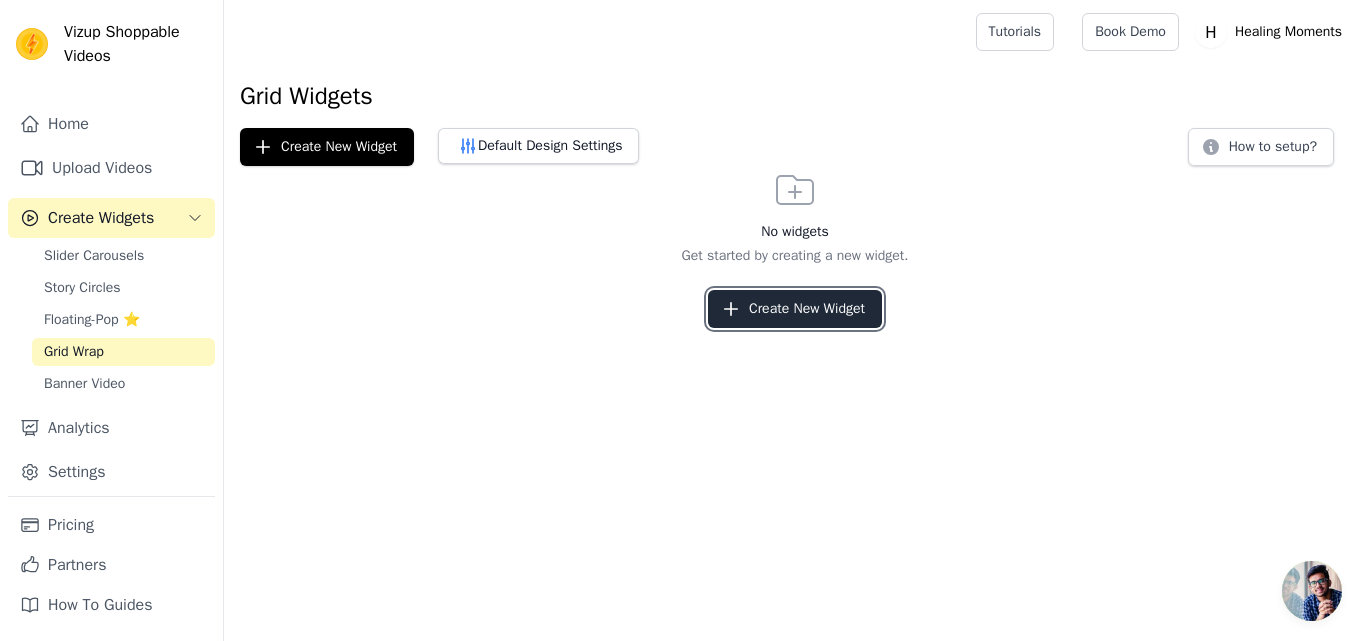 click on "Create New Widget" at bounding box center [795, 309] 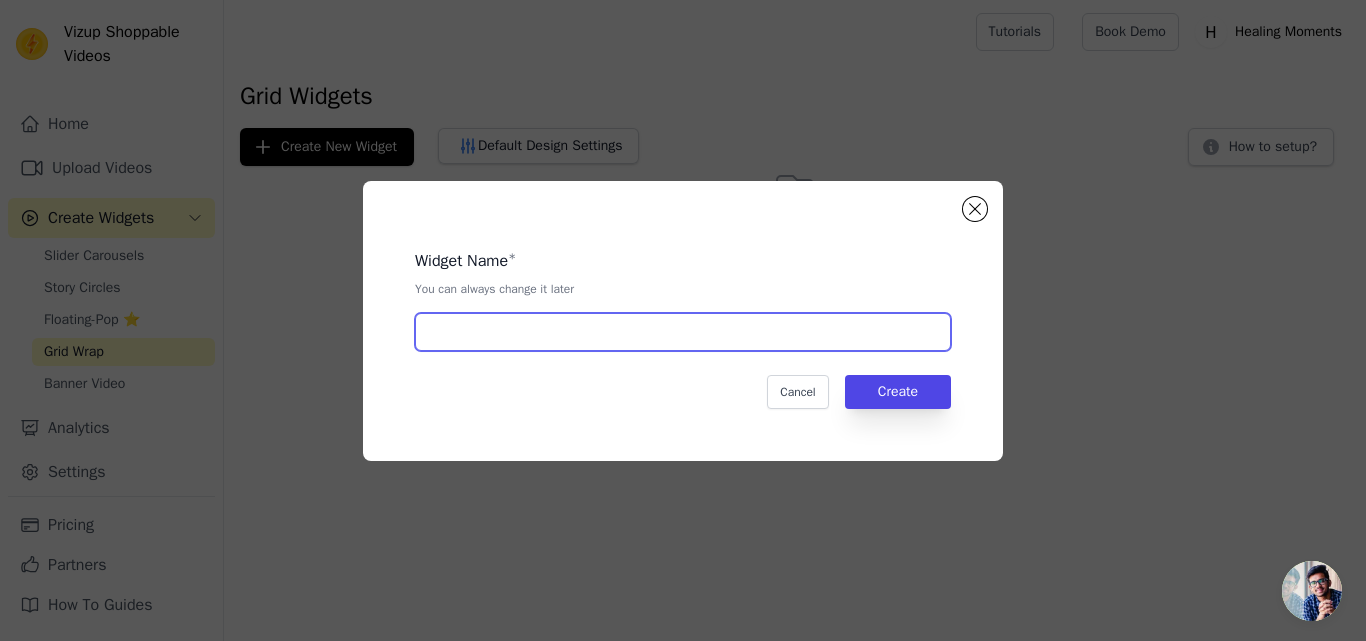 click at bounding box center [683, 332] 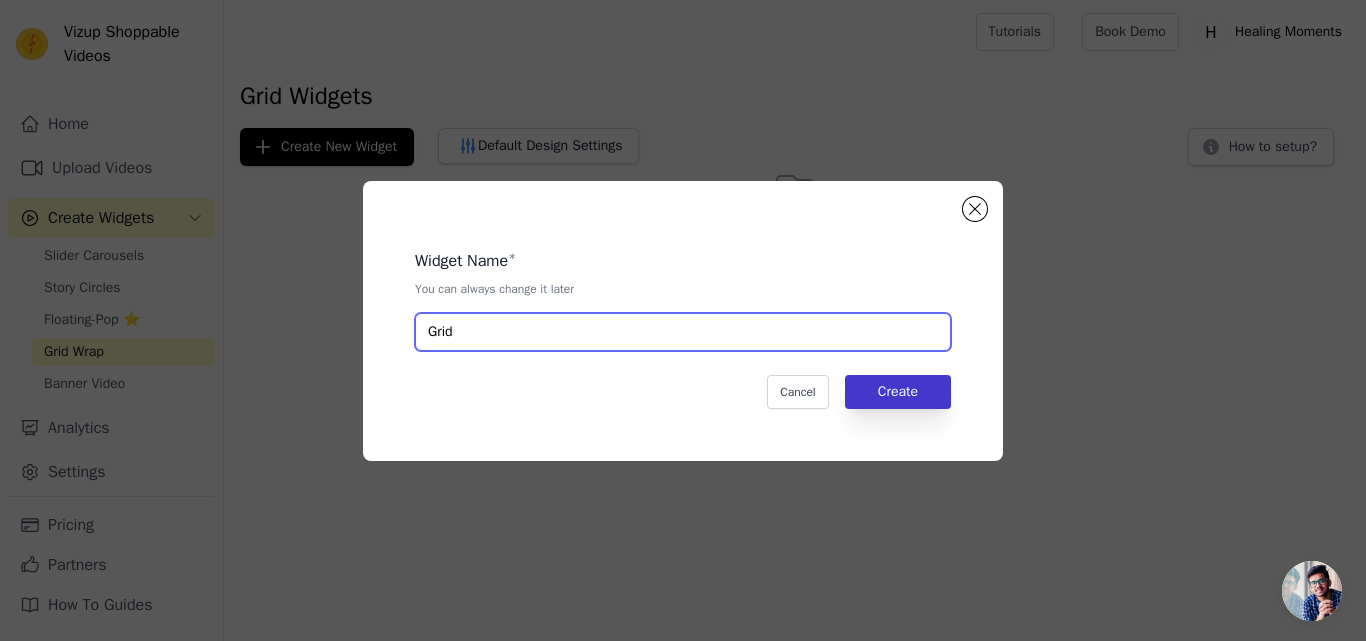 type on "Grid" 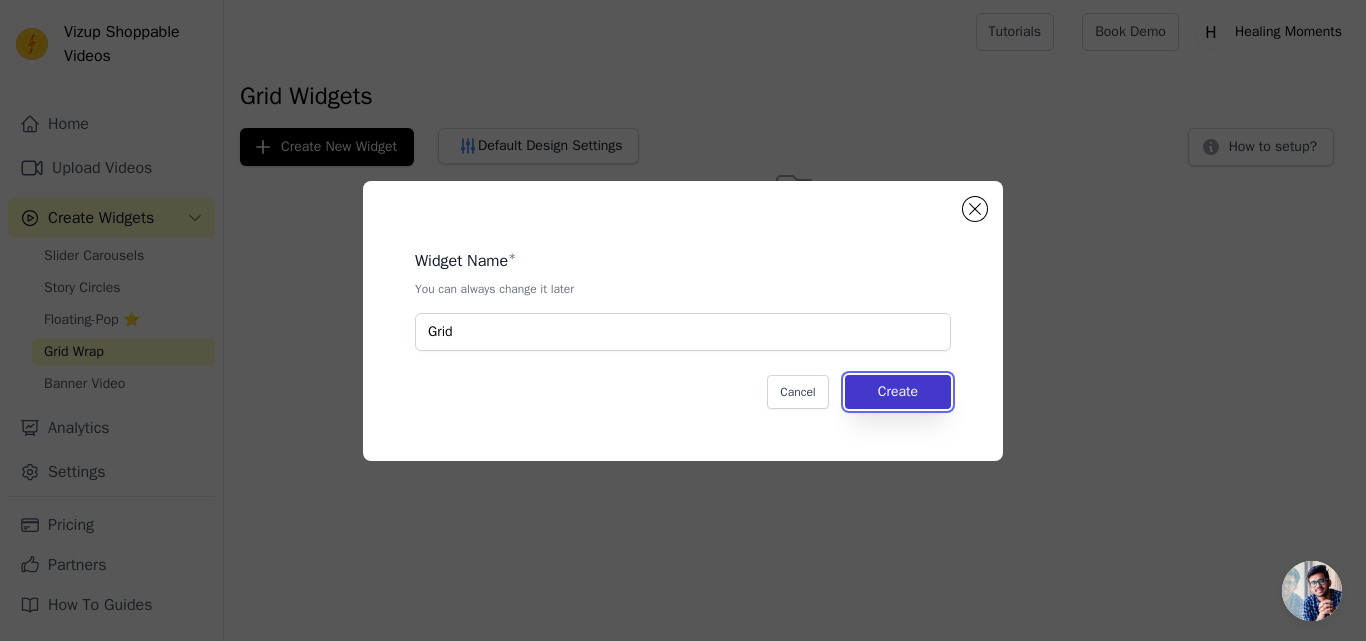 click on "Create" at bounding box center (898, 392) 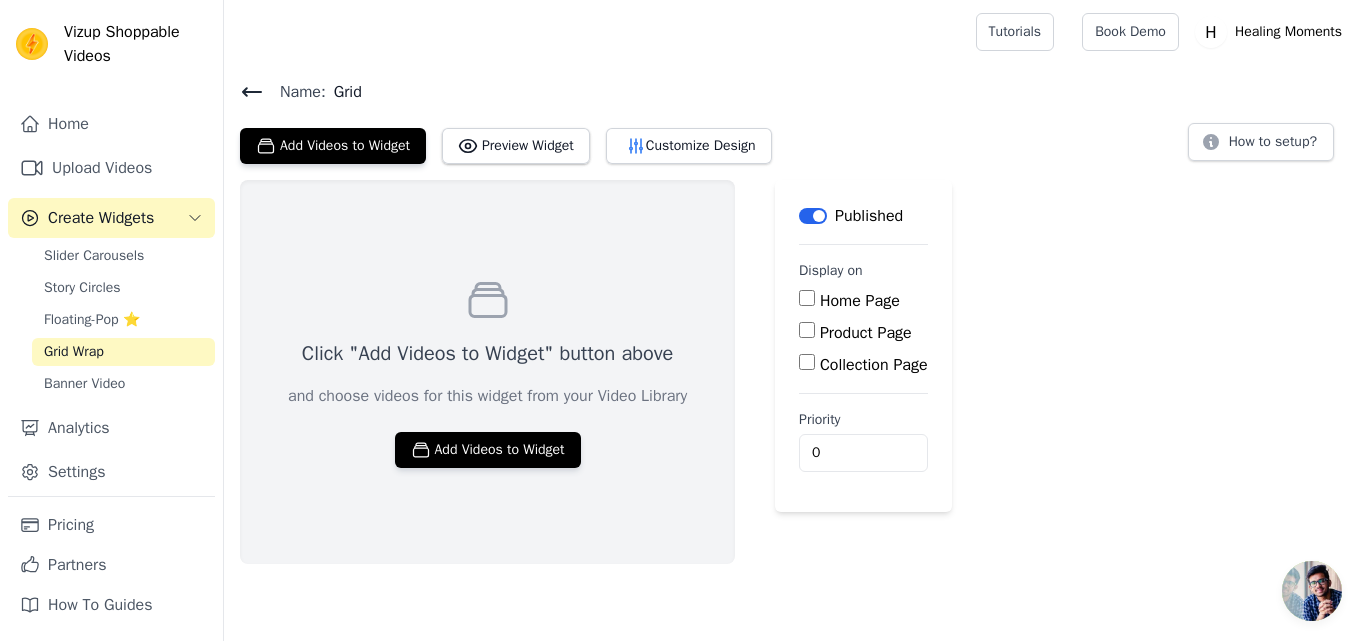 click on "Product Page" at bounding box center (807, 330) 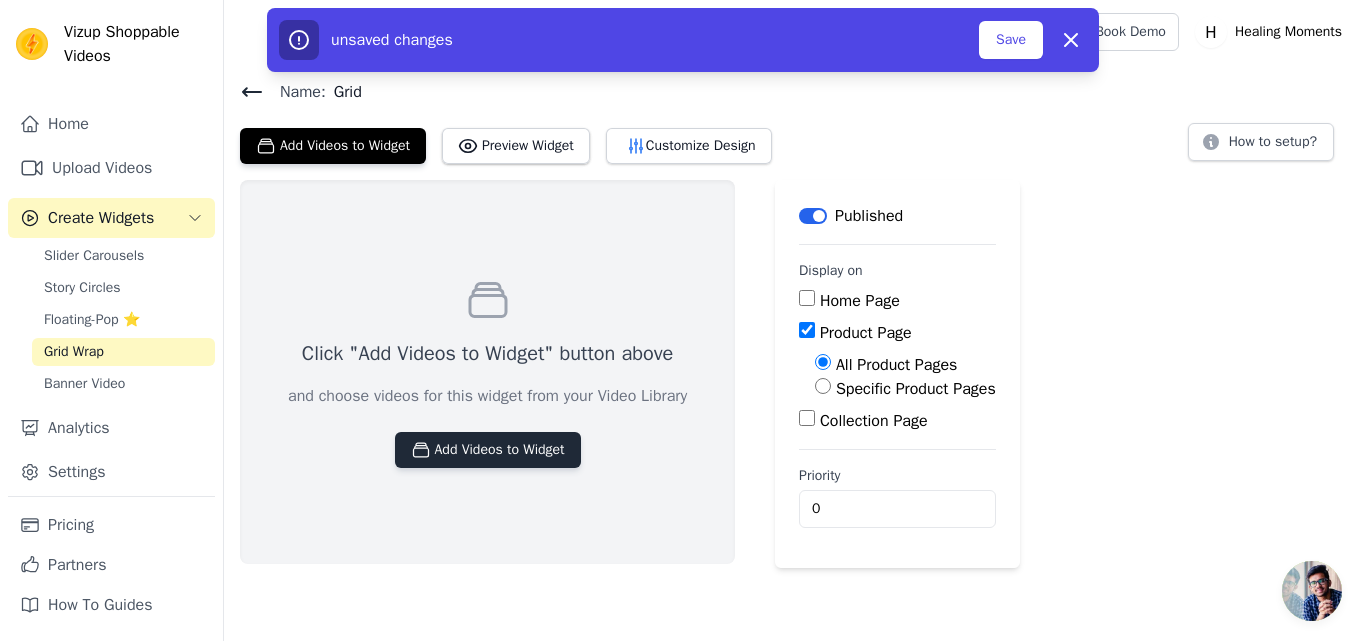 click on "Add Videos to Widget" at bounding box center [488, 450] 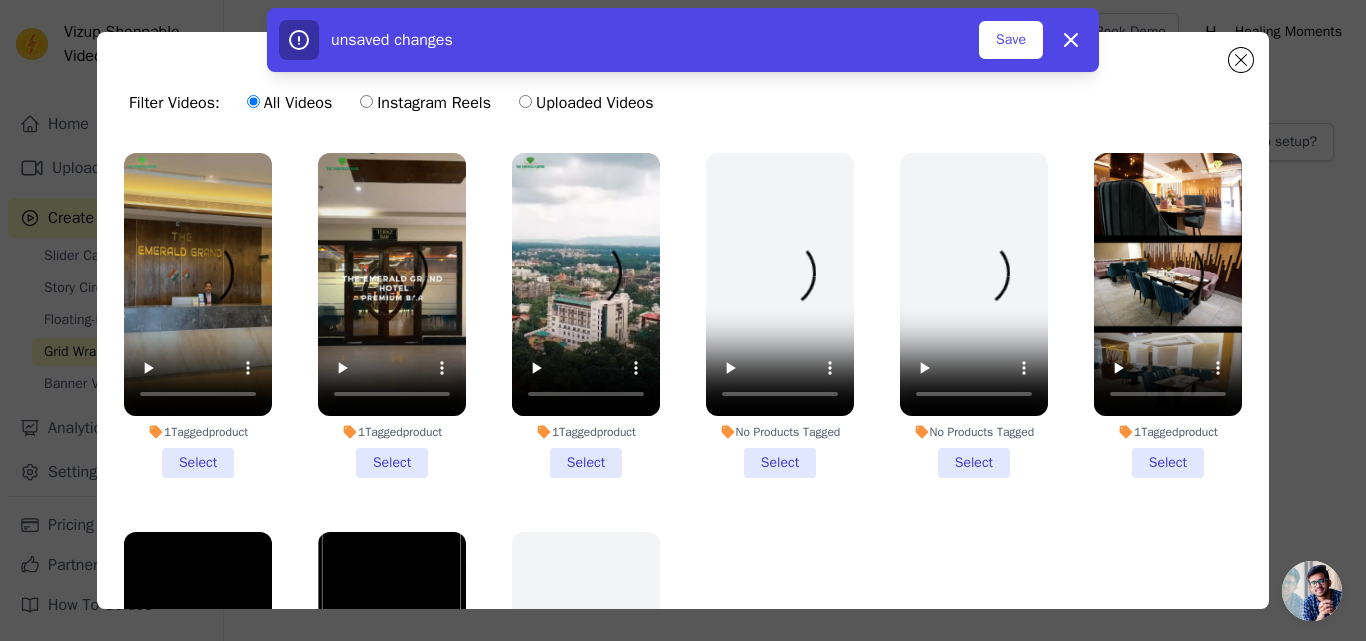 click on "1  Tagged  product     Select" at bounding box center [198, 315] 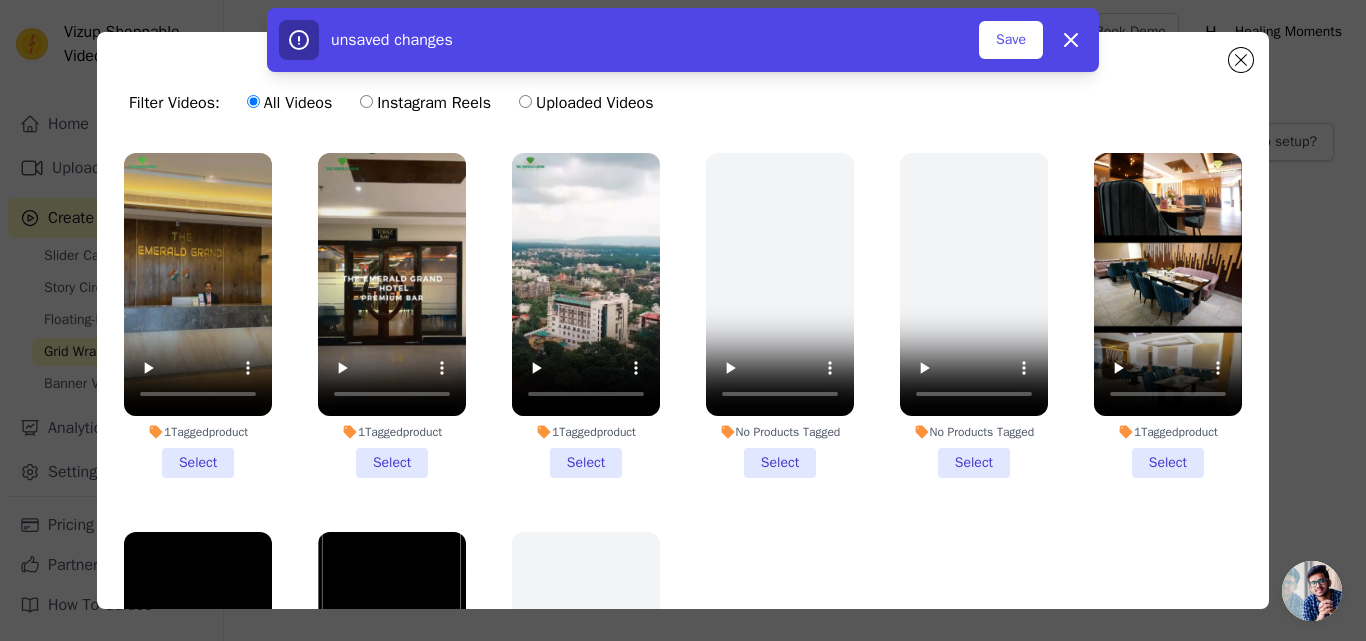 click on "1  Tagged  product     Select" at bounding box center [0, 0] 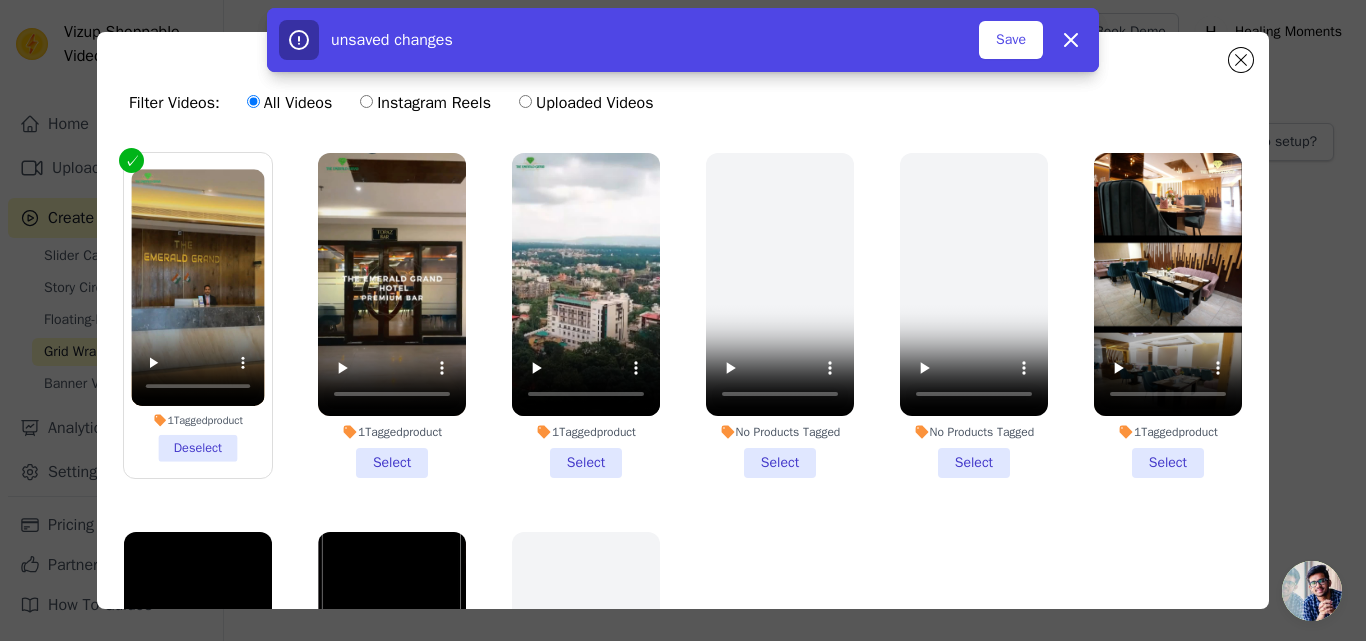 click on "1  Tagged  product     Select" at bounding box center (392, 315) 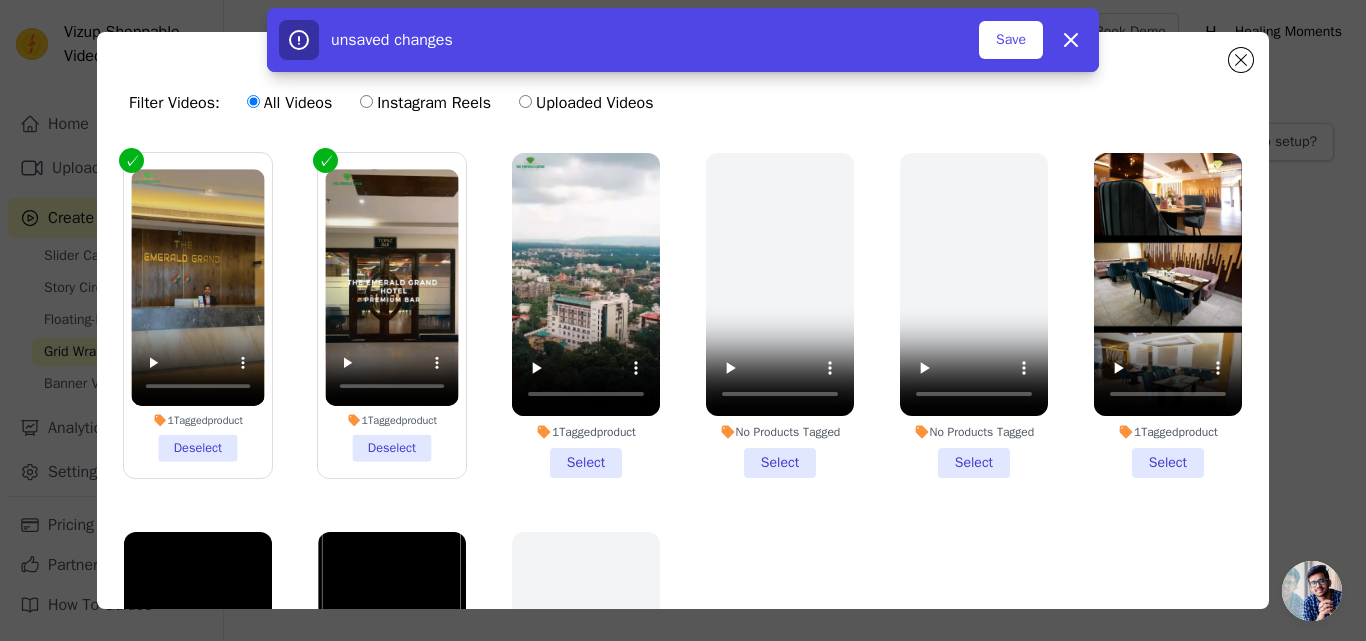 click on "1  Tagged  product     Select" at bounding box center (586, 315) 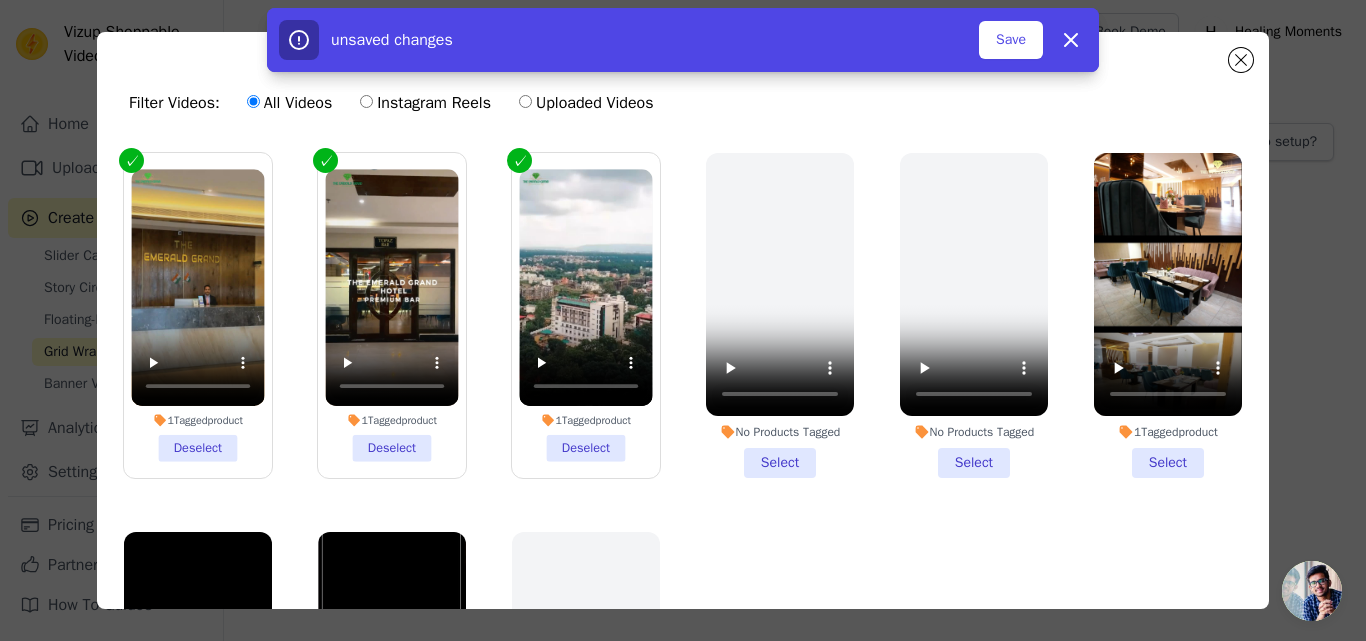 click on "No Products Tagged     Select" at bounding box center [780, 315] 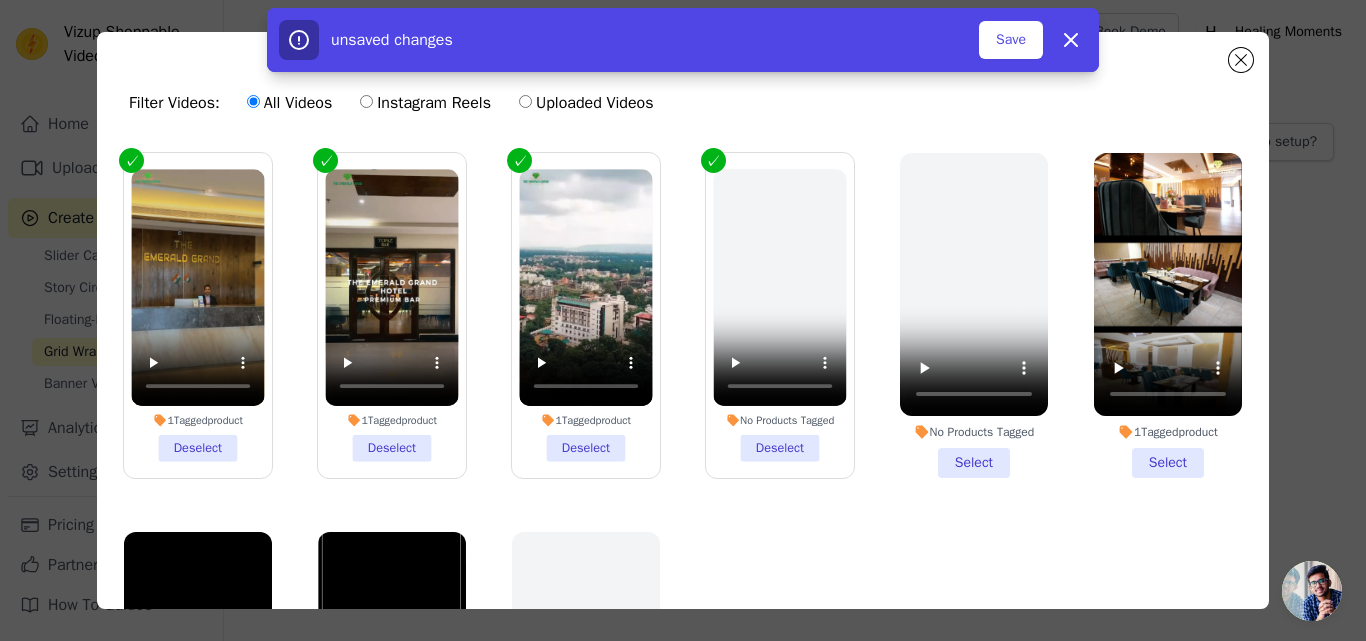 click on "No Products Tagged     Select" at bounding box center [974, 315] 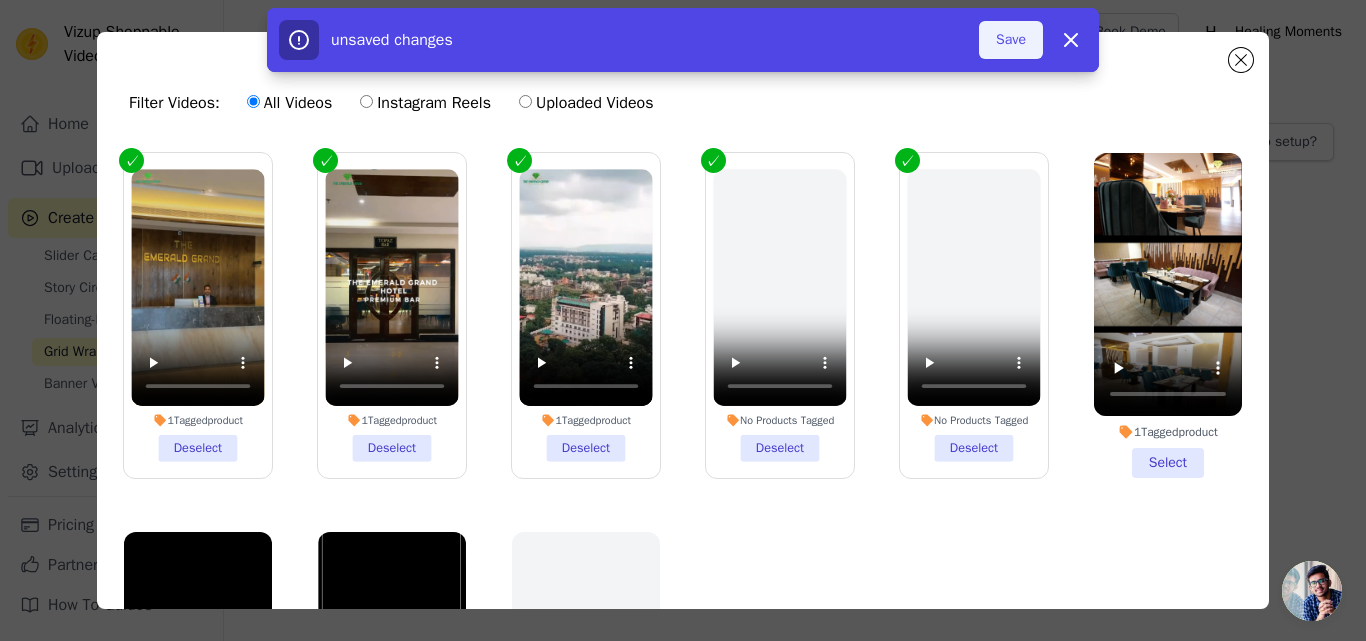 click on "Save" at bounding box center [1011, 40] 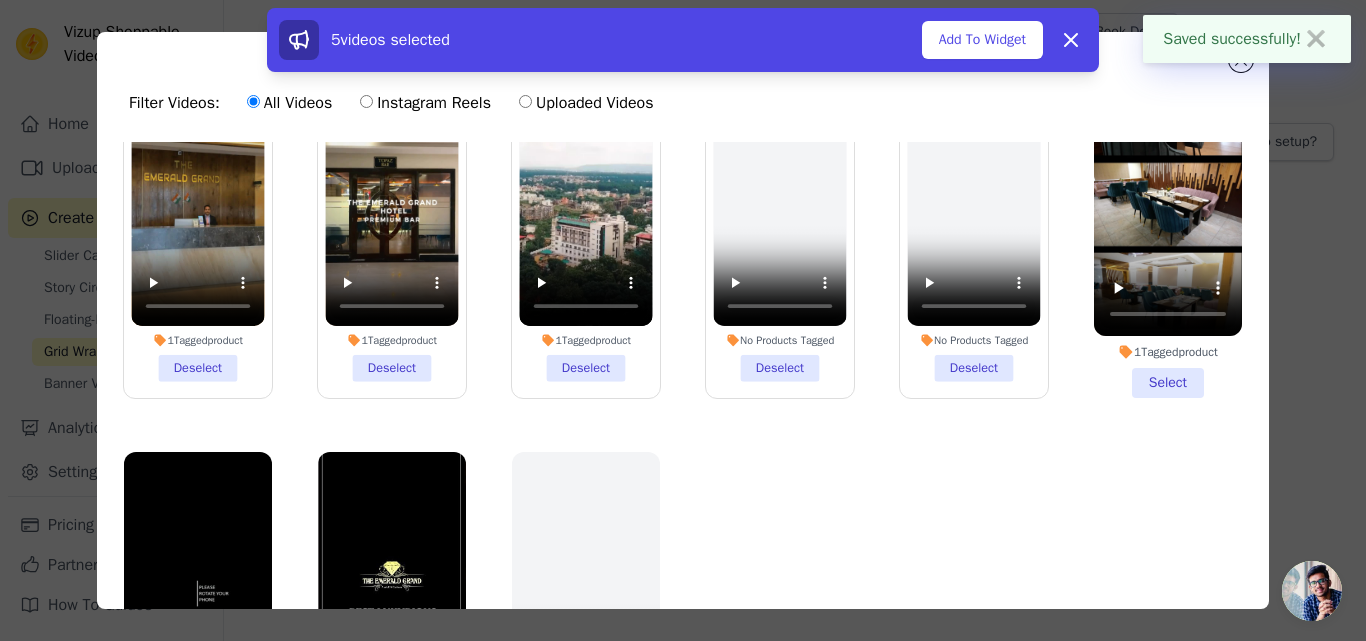 scroll, scrollTop: 0, scrollLeft: 0, axis: both 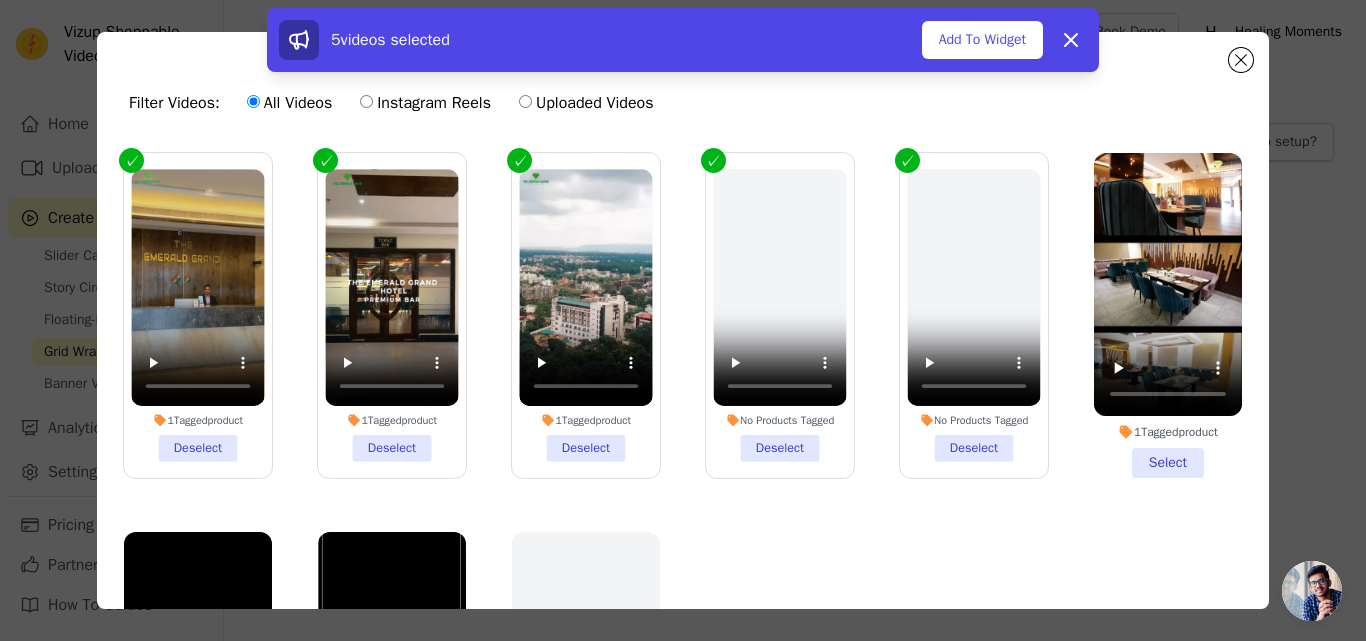 click on "5  videos selected     Add To Widget   Dismiss" at bounding box center [683, 44] 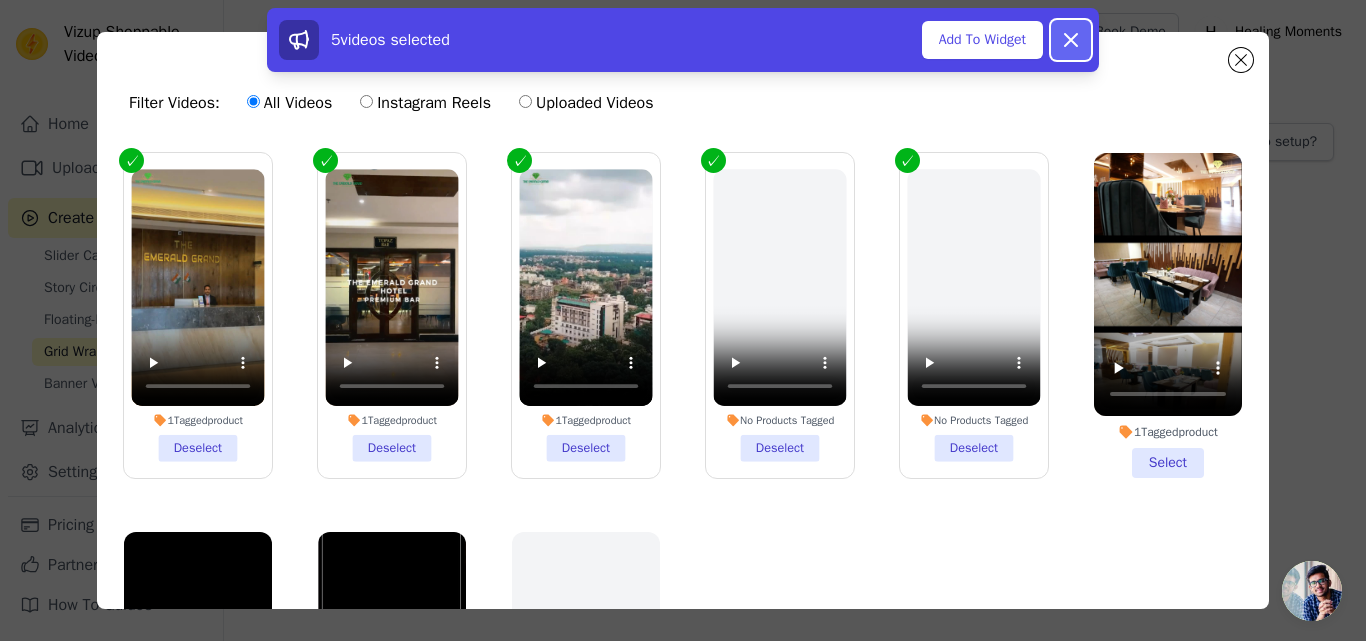 click 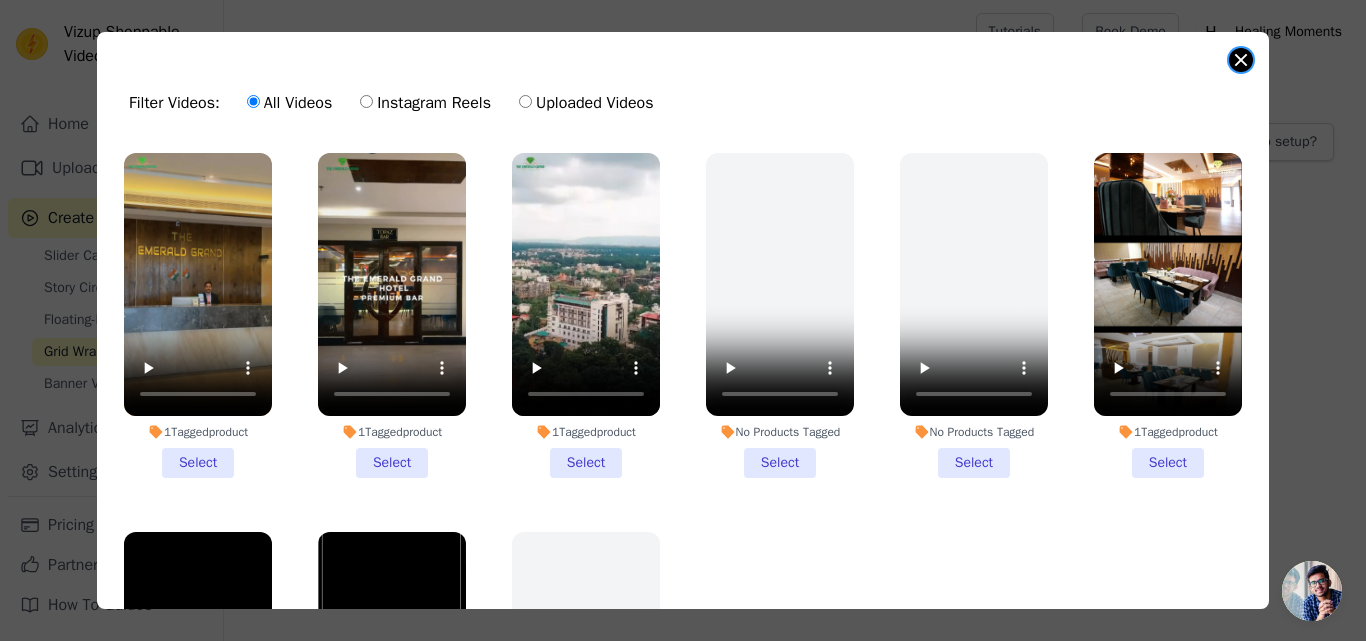 click at bounding box center [1241, 60] 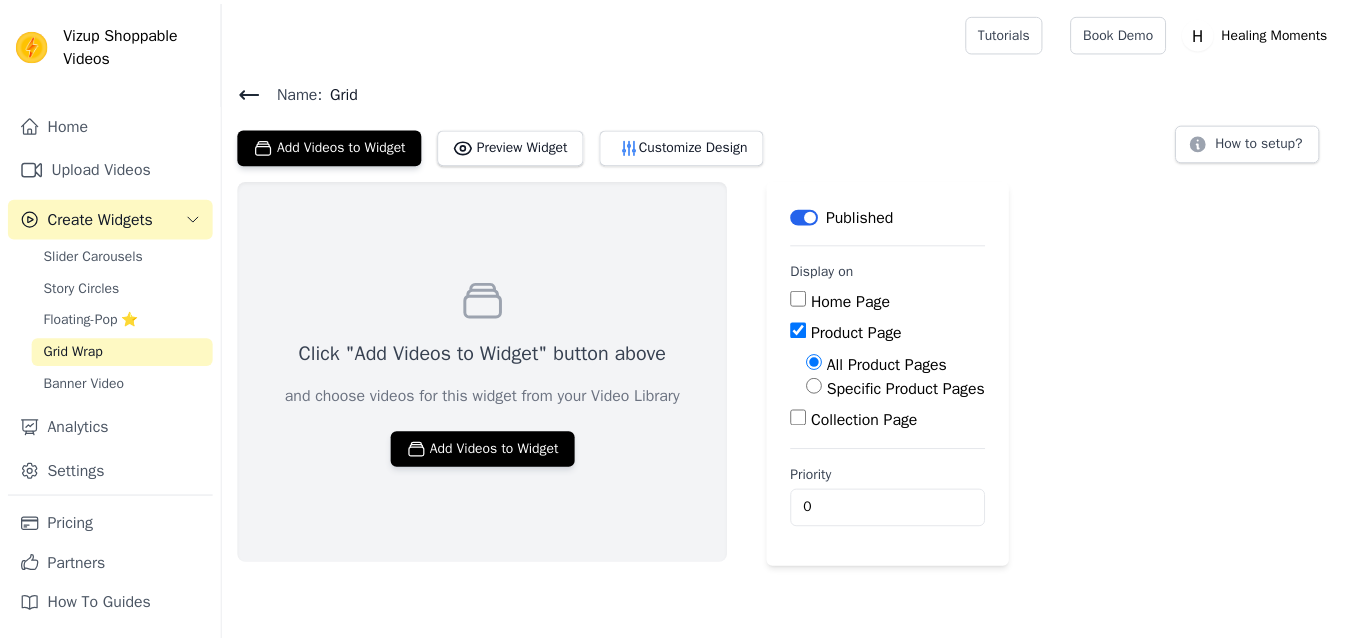 scroll, scrollTop: 0, scrollLeft: 0, axis: both 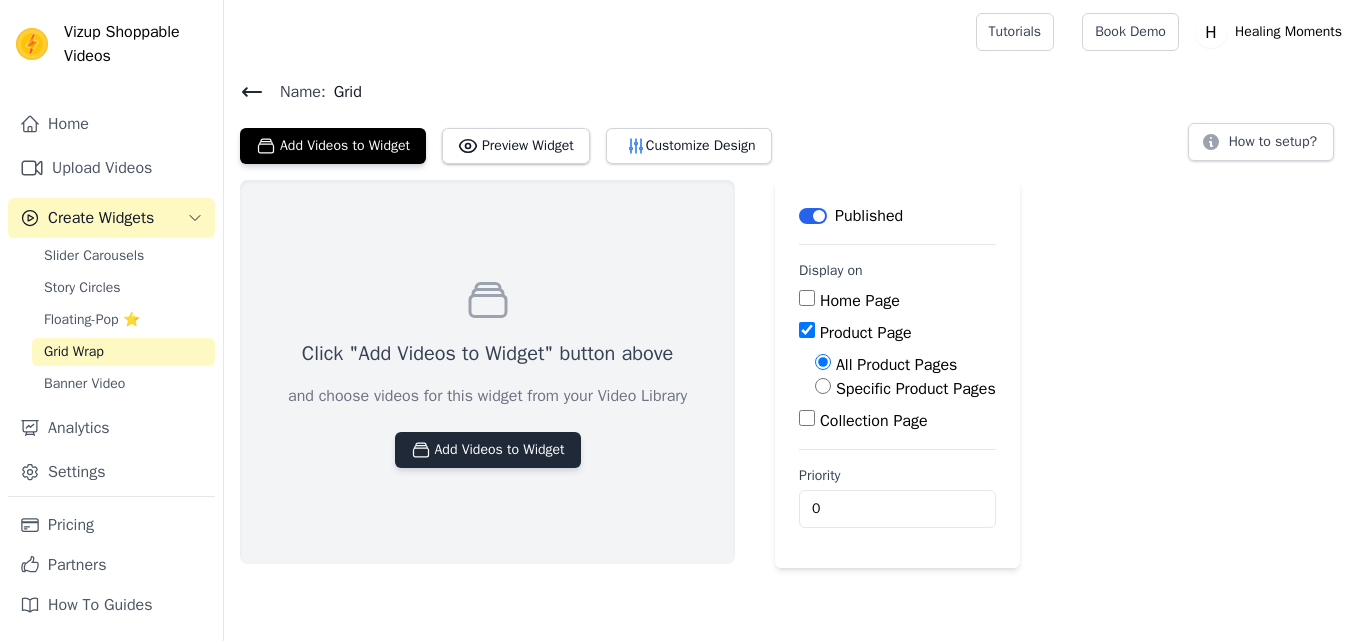 click on "Add Videos to Widget" at bounding box center (488, 450) 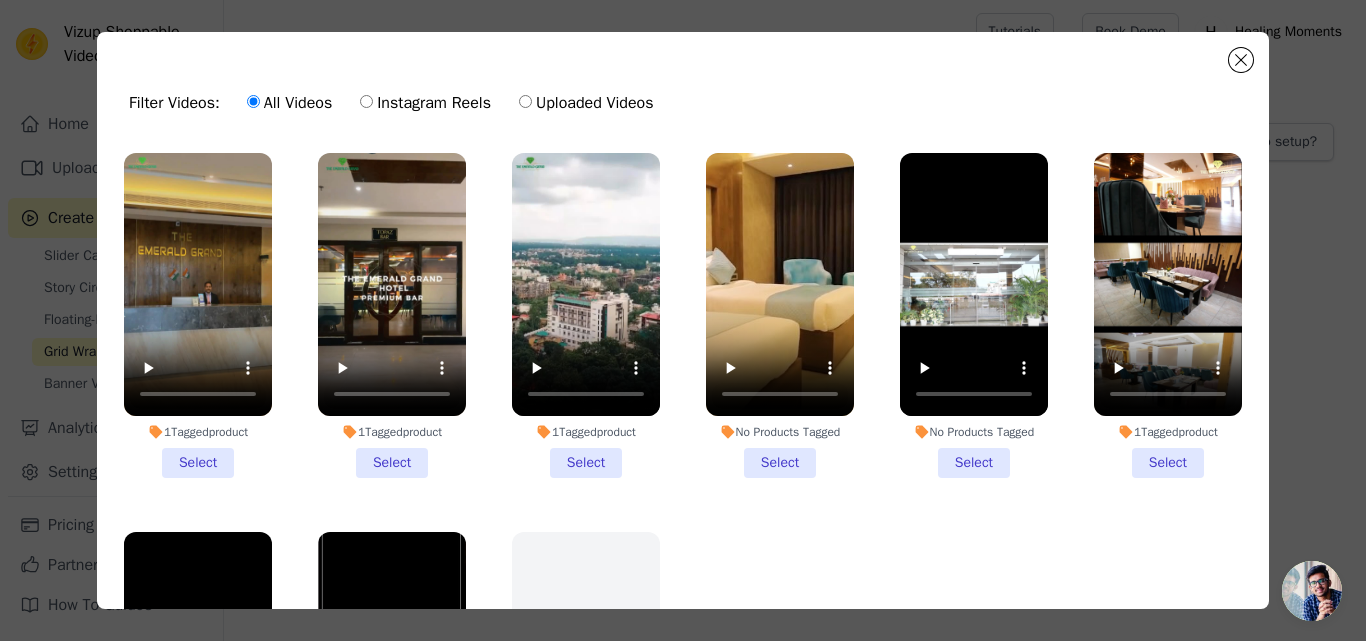 click on "1  Tagged  product     Select" at bounding box center (198, 315) 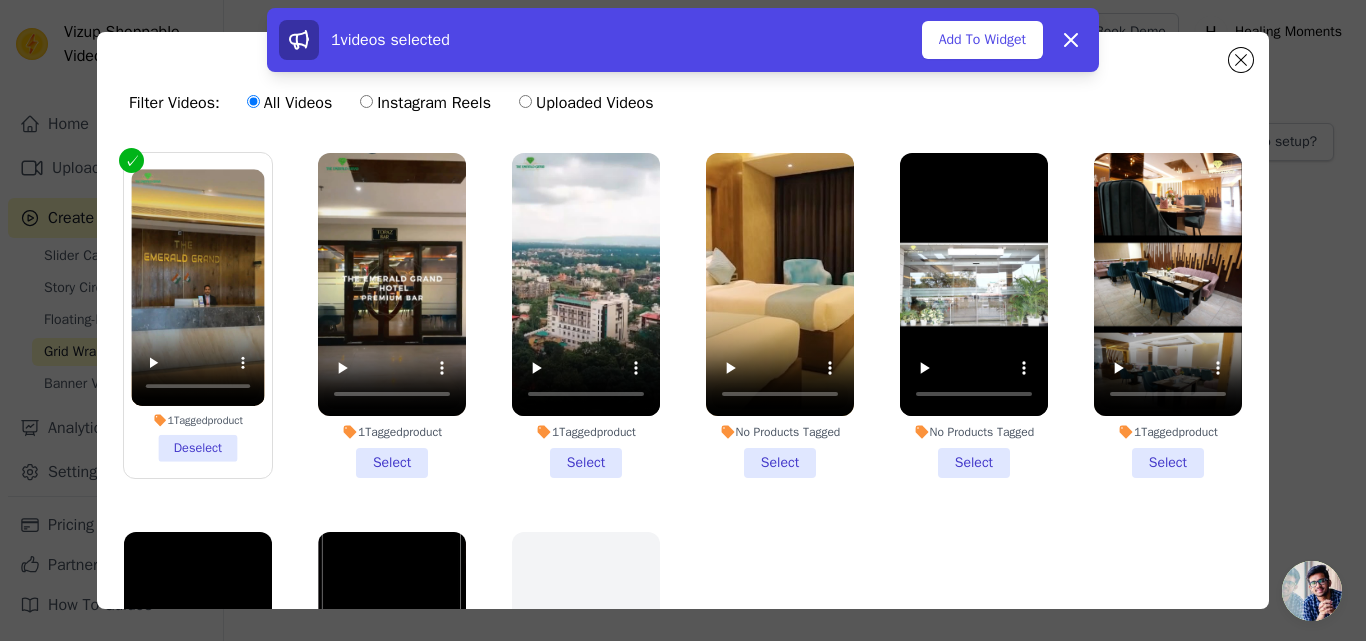 click on "1  Tagged  product     Select" at bounding box center [392, 315] 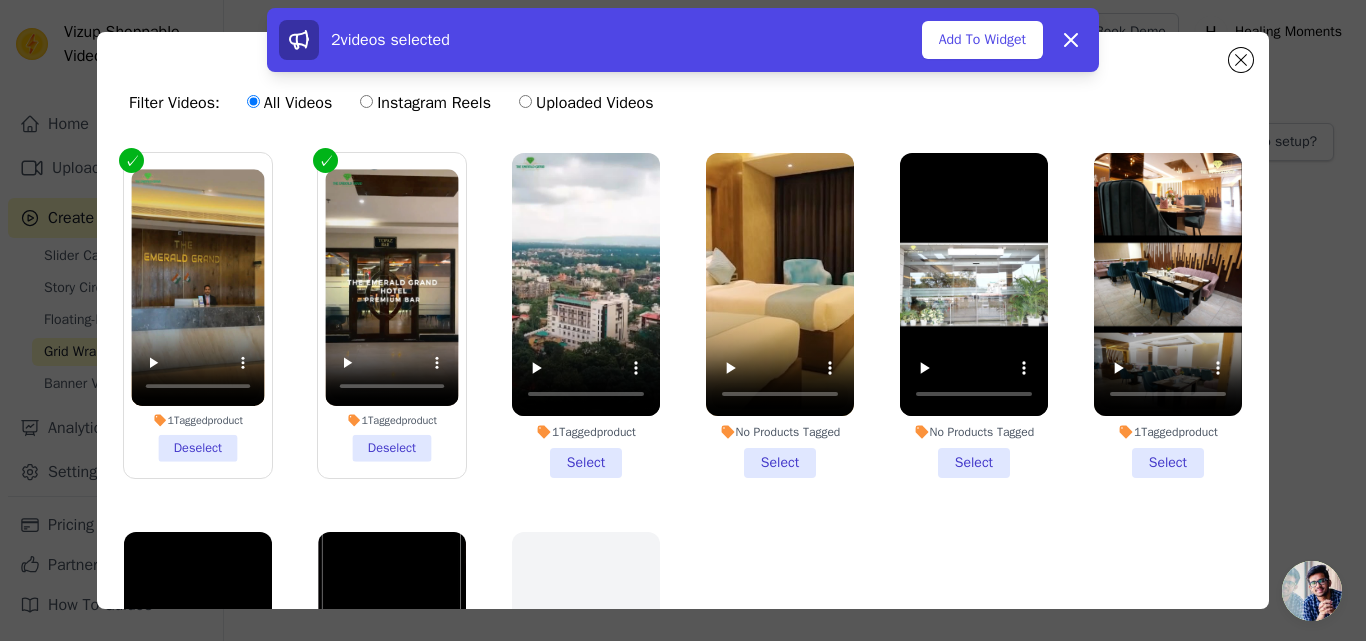 drag, startPoint x: 585, startPoint y: 454, endPoint x: 605, endPoint y: 456, distance: 20.09975 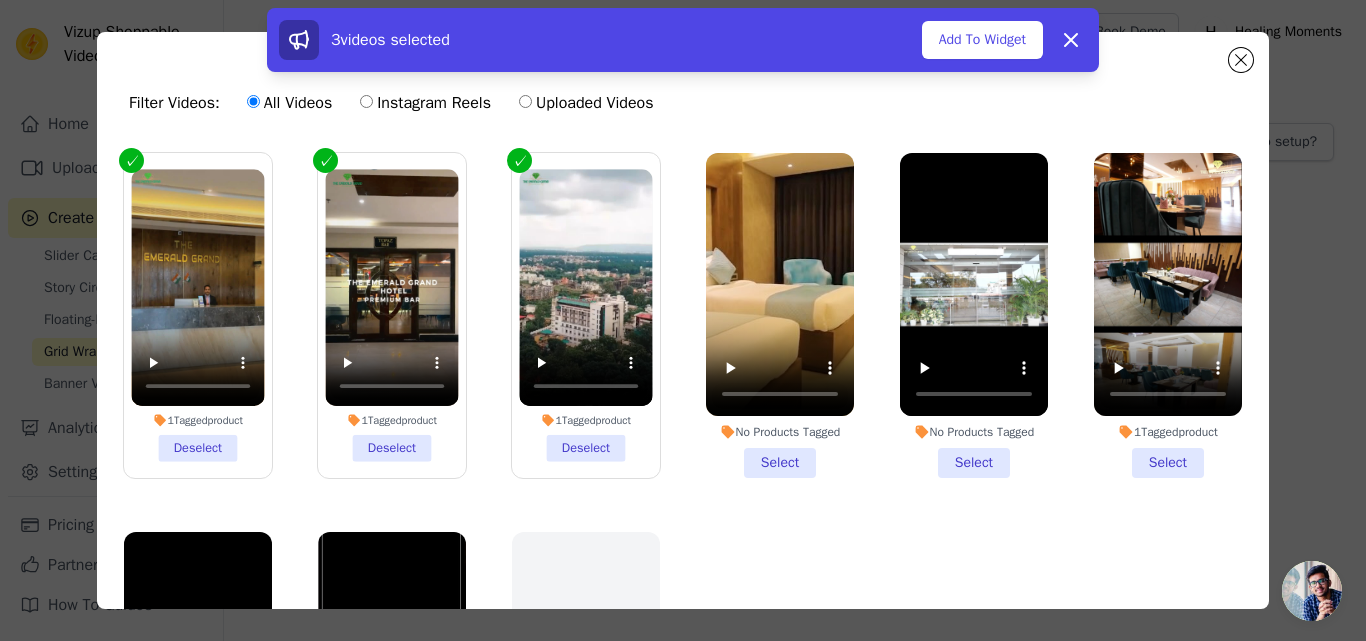 click on "No Products Tagged     Select" at bounding box center [780, 315] 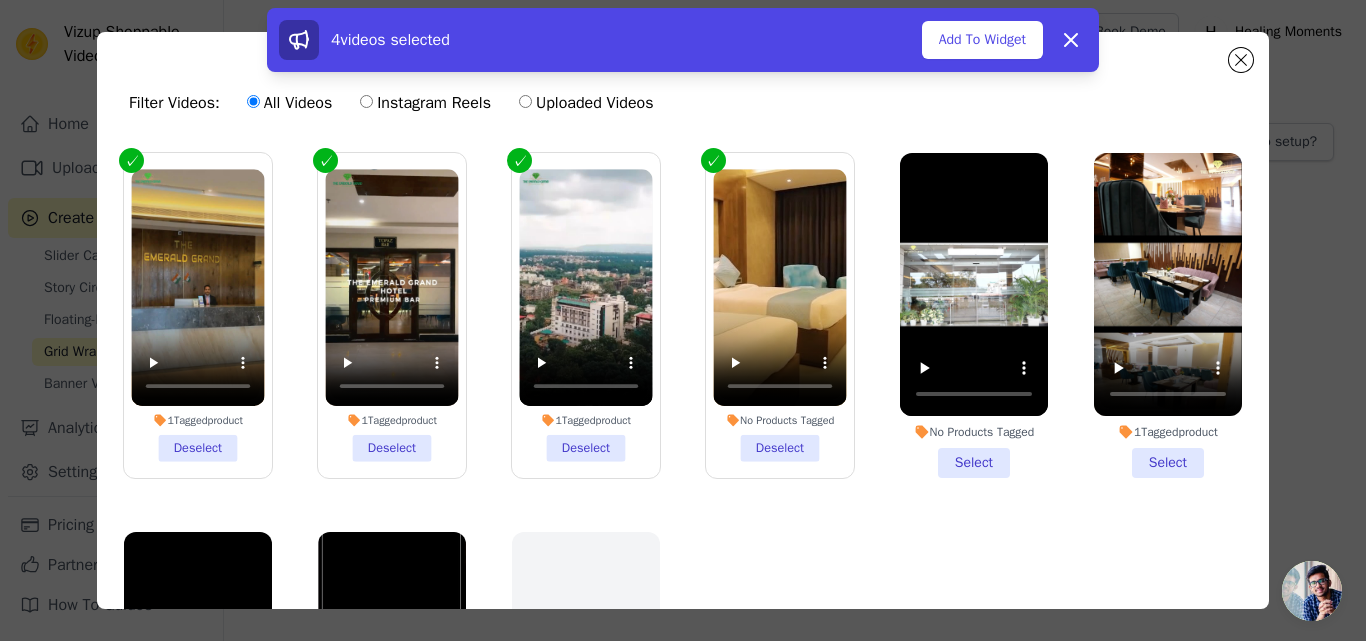 click on "No Products Tagged     Select" at bounding box center [974, 315] 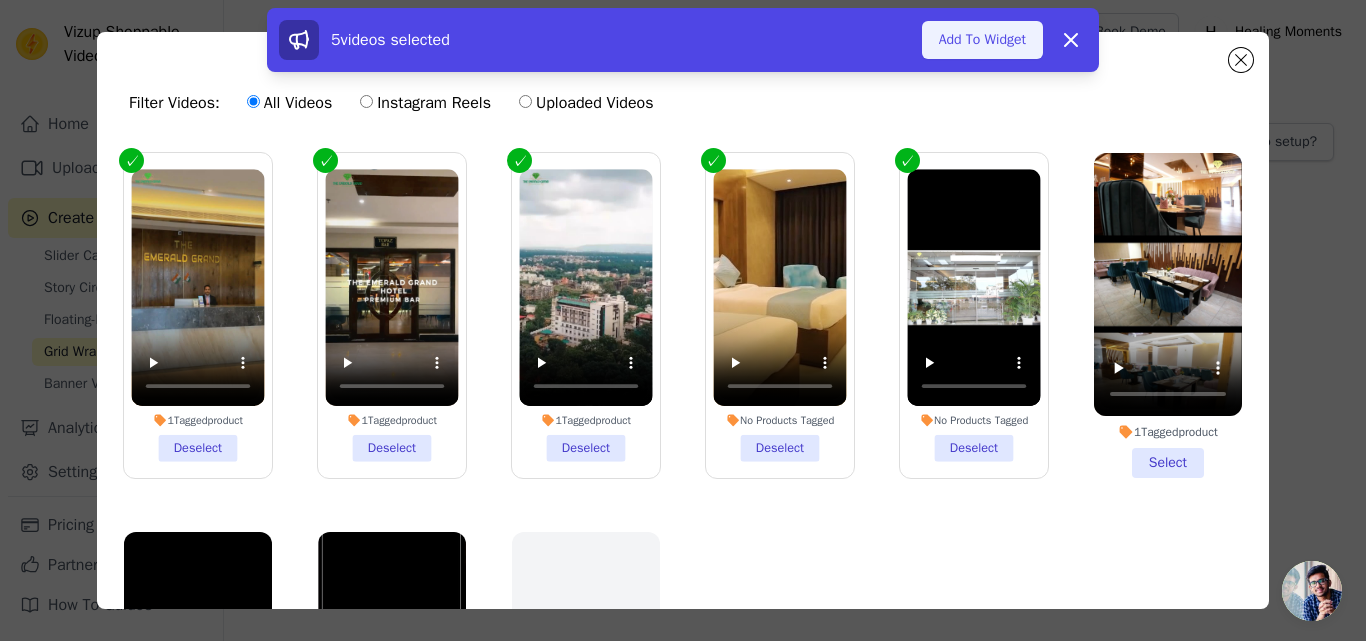 click on "Add To Widget" at bounding box center [982, 40] 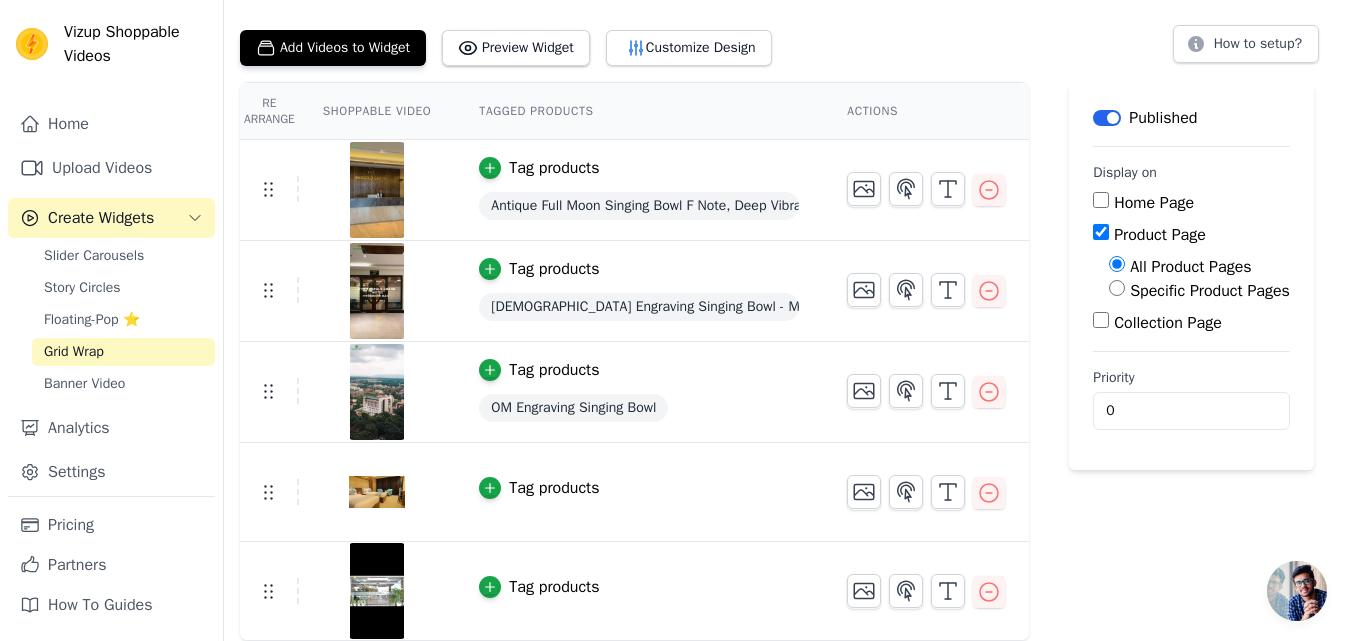 scroll, scrollTop: 0, scrollLeft: 0, axis: both 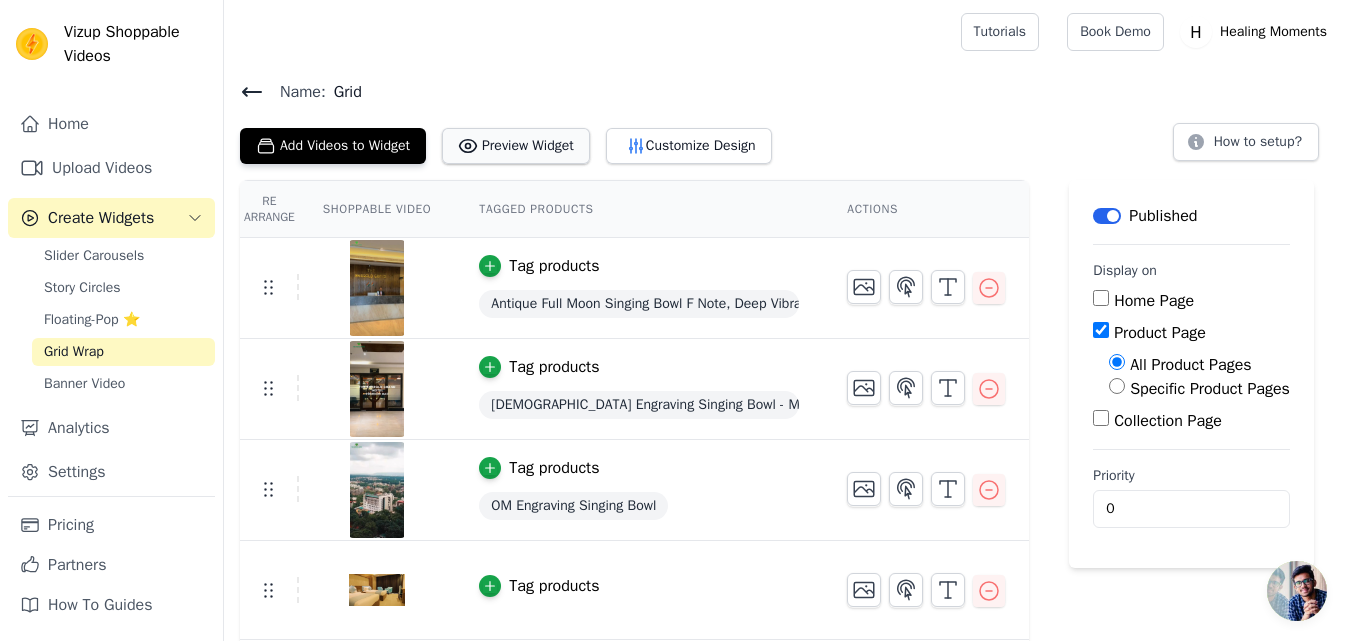 click on "Preview Widget" at bounding box center (516, 146) 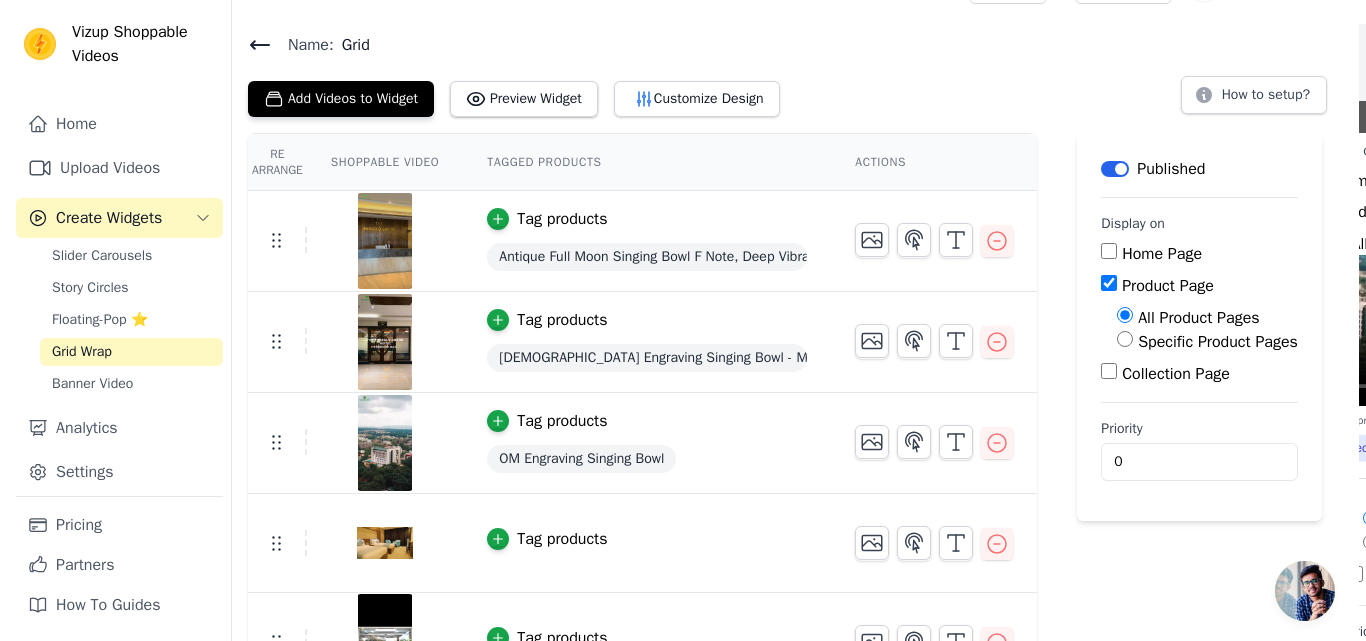 scroll, scrollTop: 0, scrollLeft: 0, axis: both 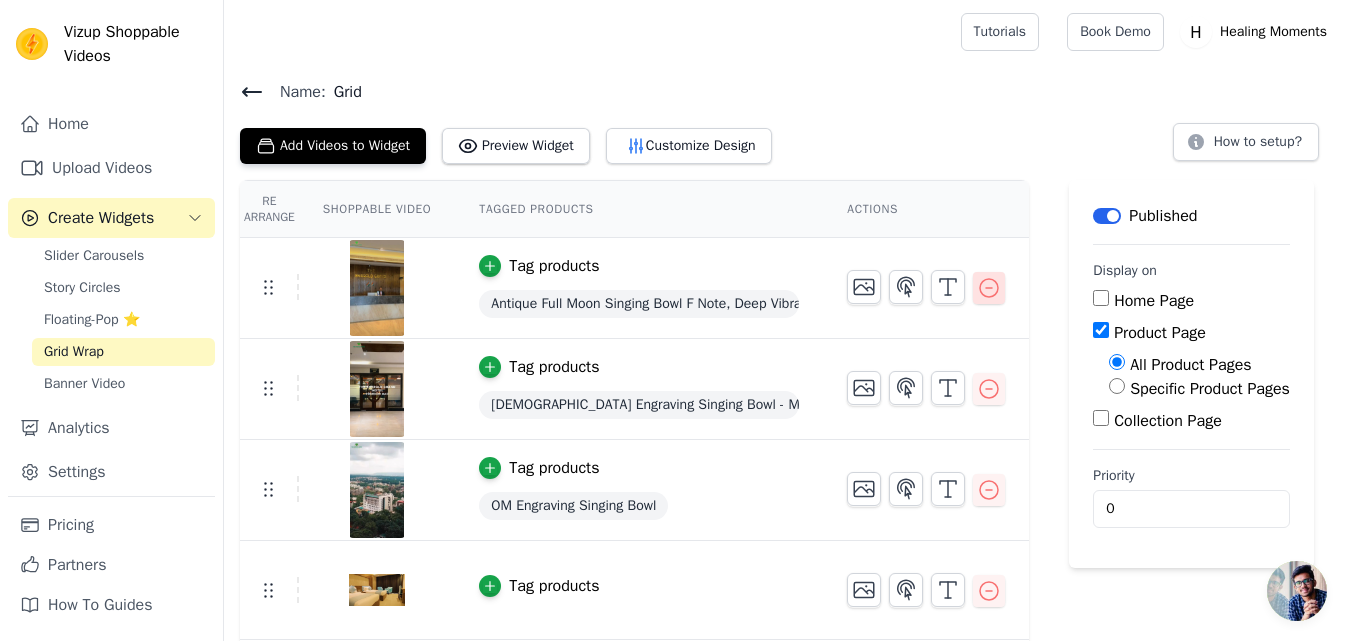 click 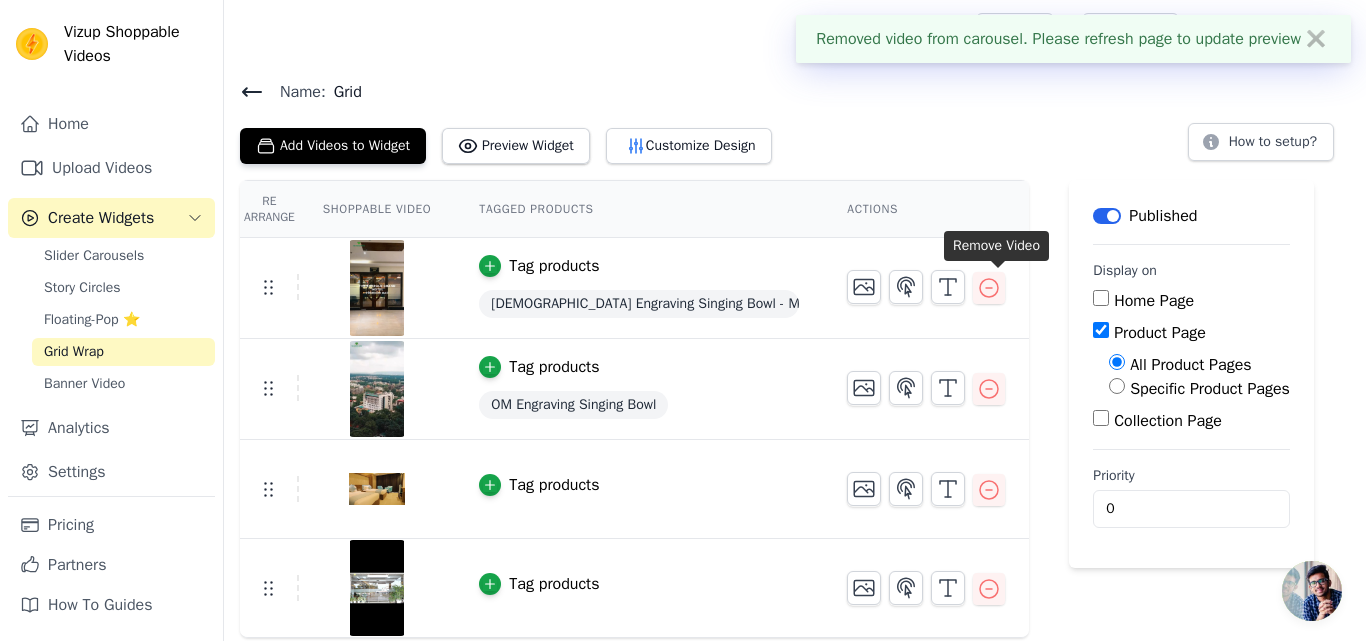 click 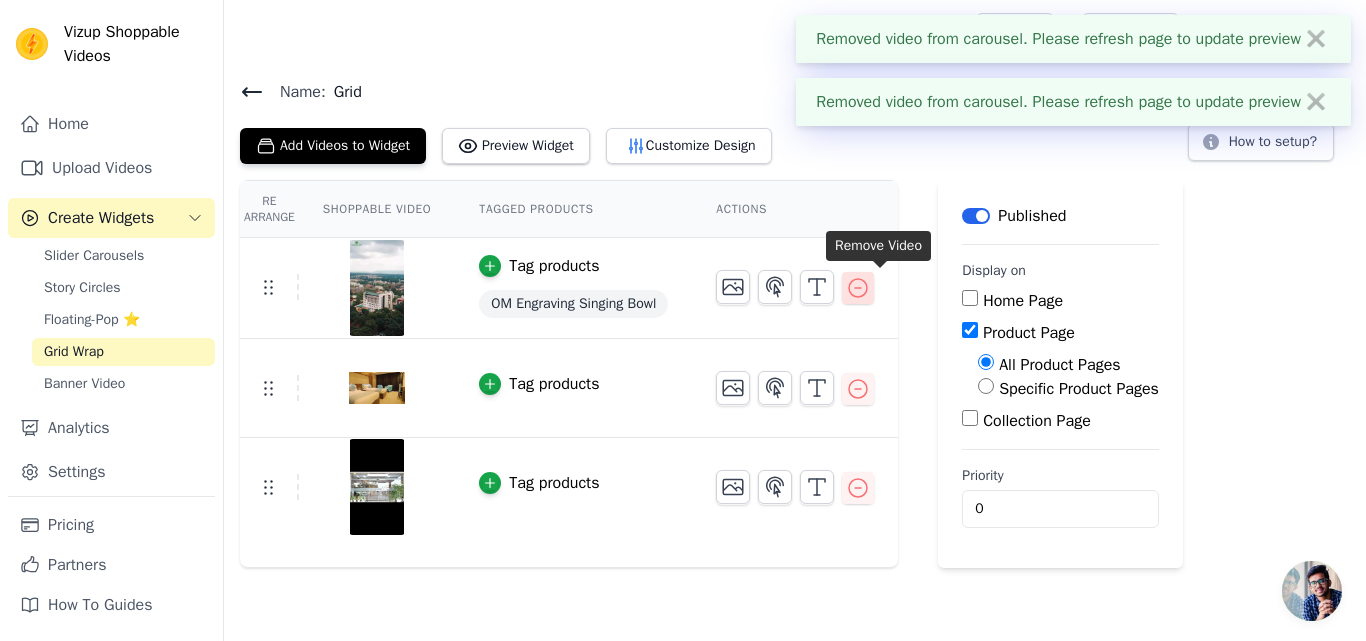 click 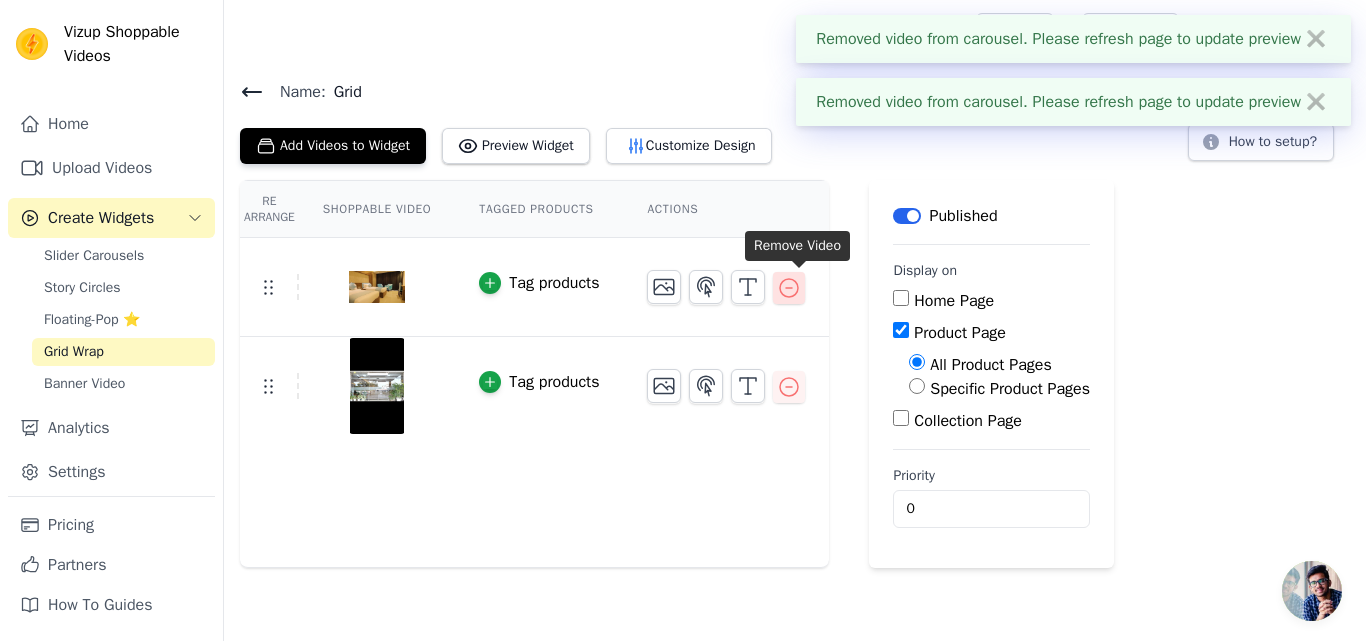 click 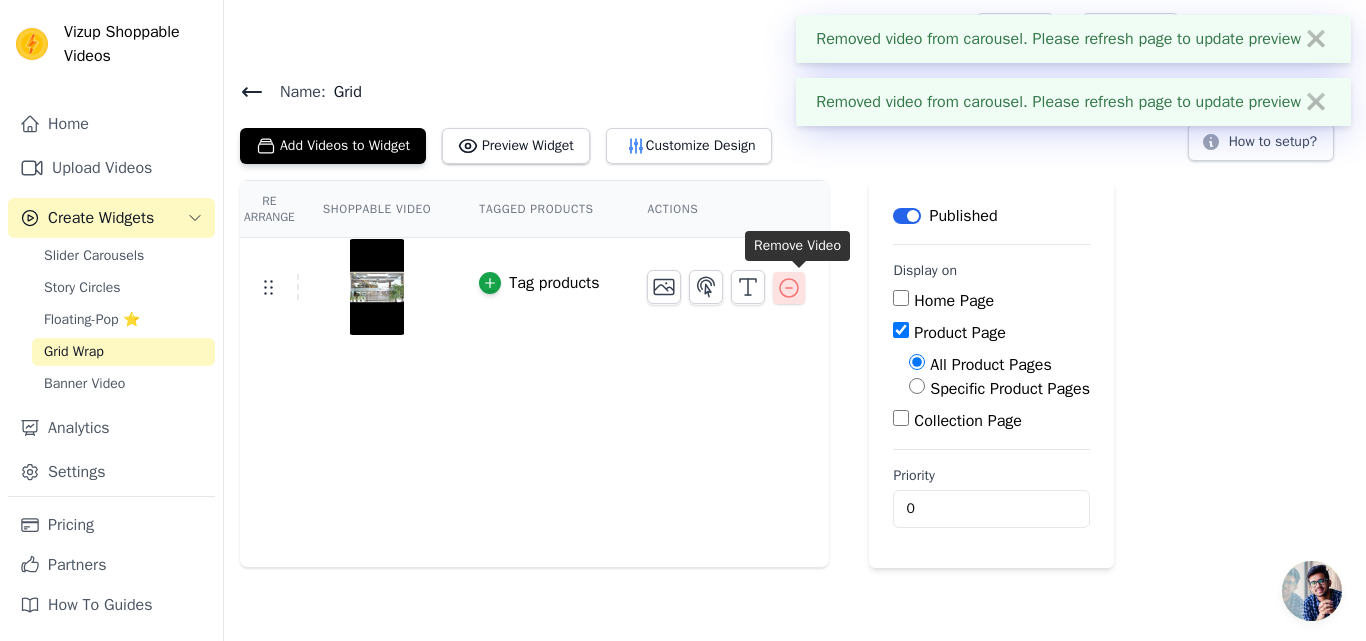 click 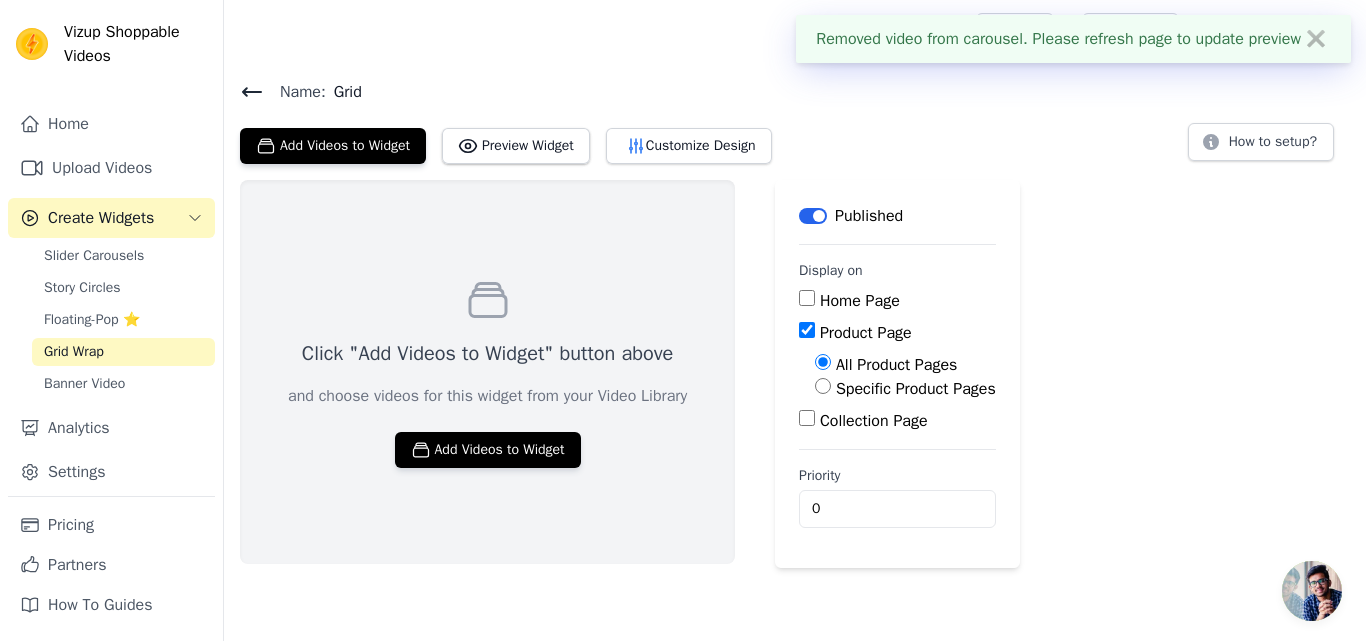 click on "Grid Wrap" at bounding box center [74, 352] 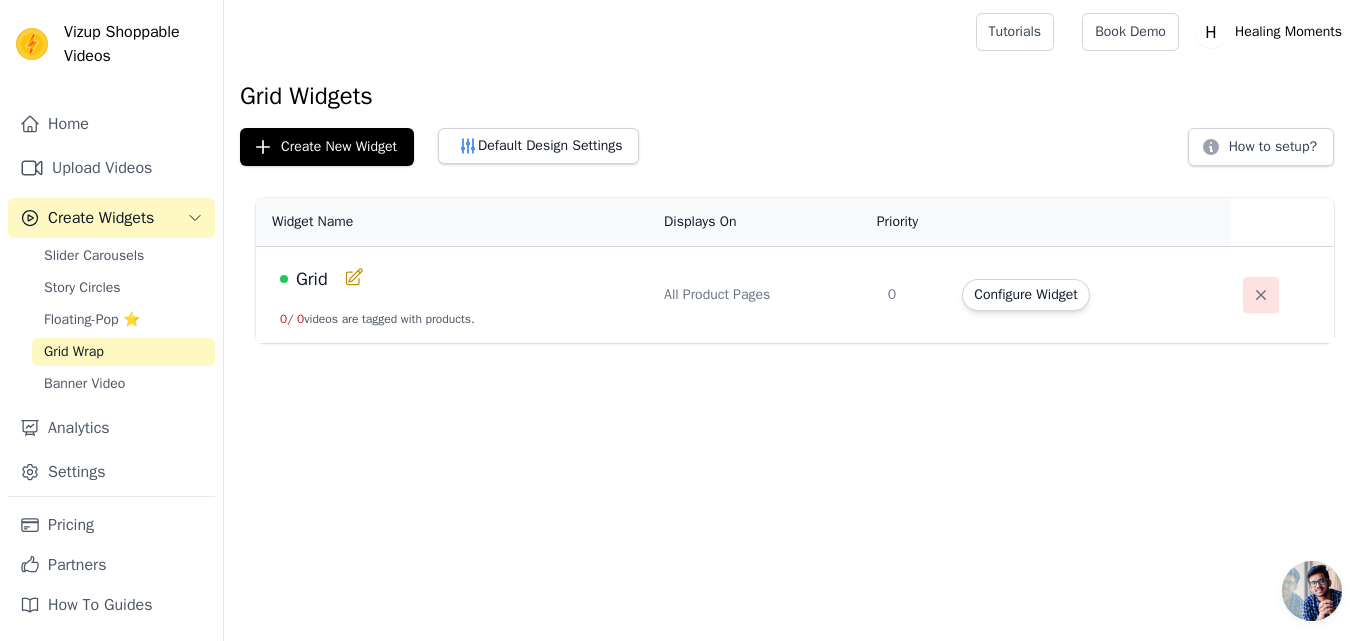click 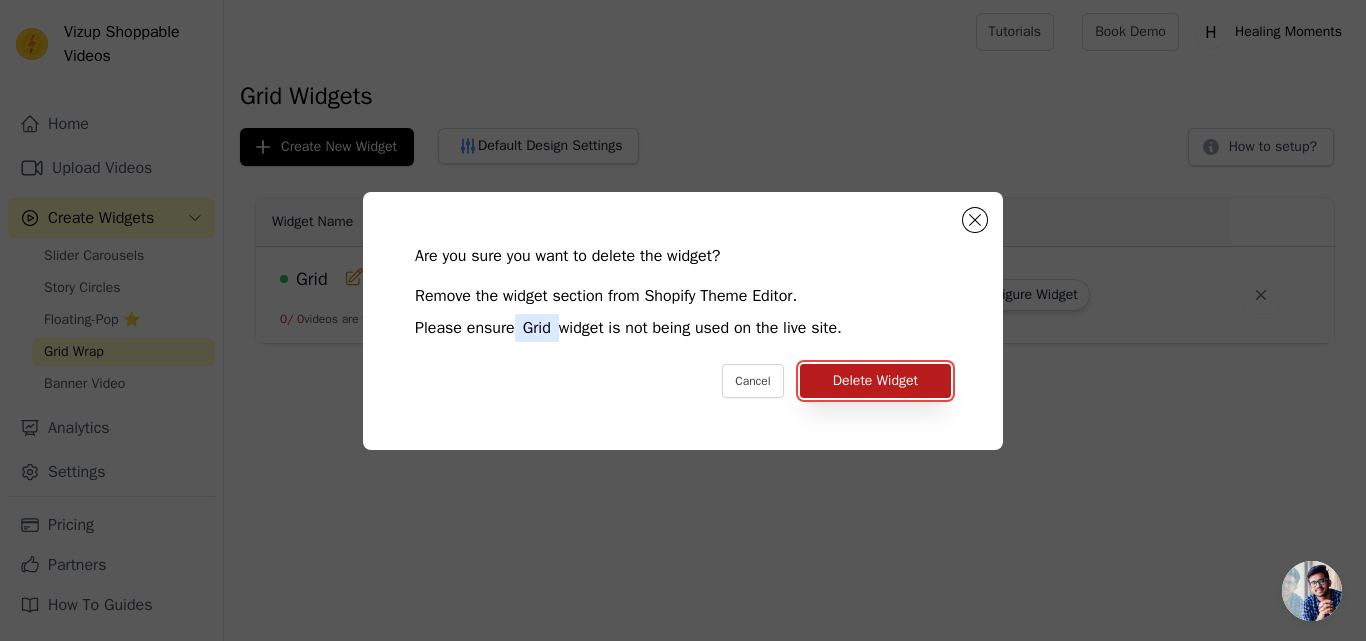 click on "Delete Widget" at bounding box center [875, 381] 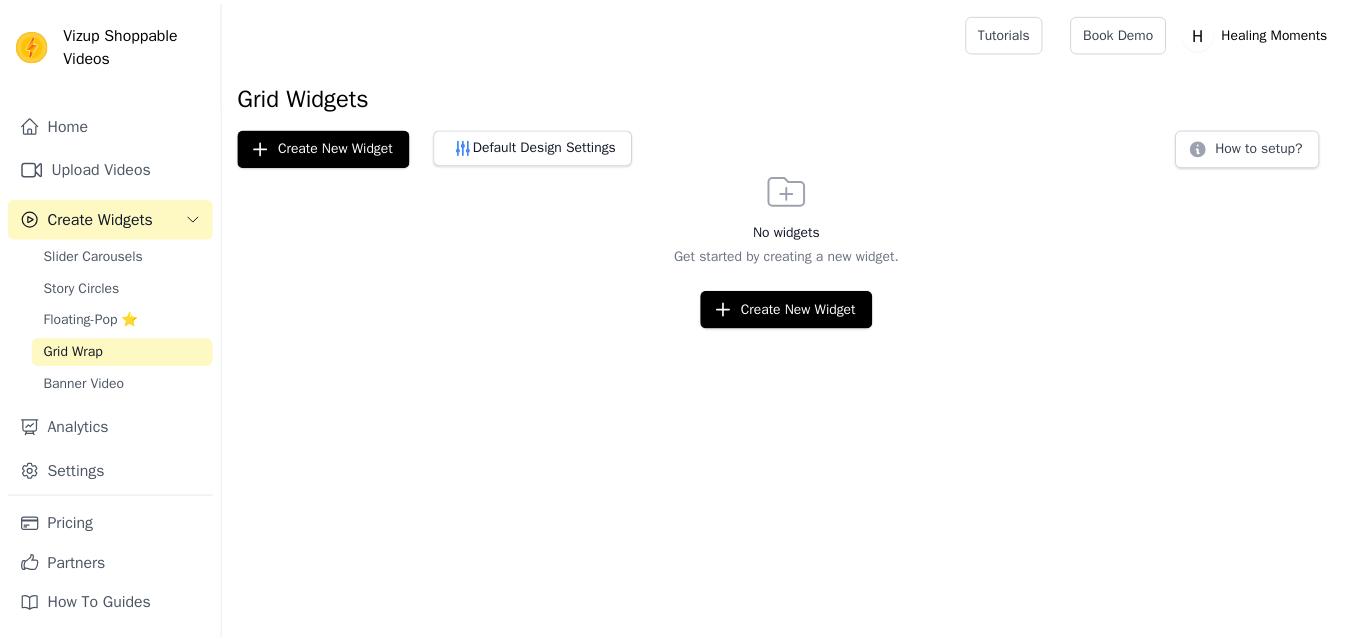 scroll, scrollTop: 0, scrollLeft: 0, axis: both 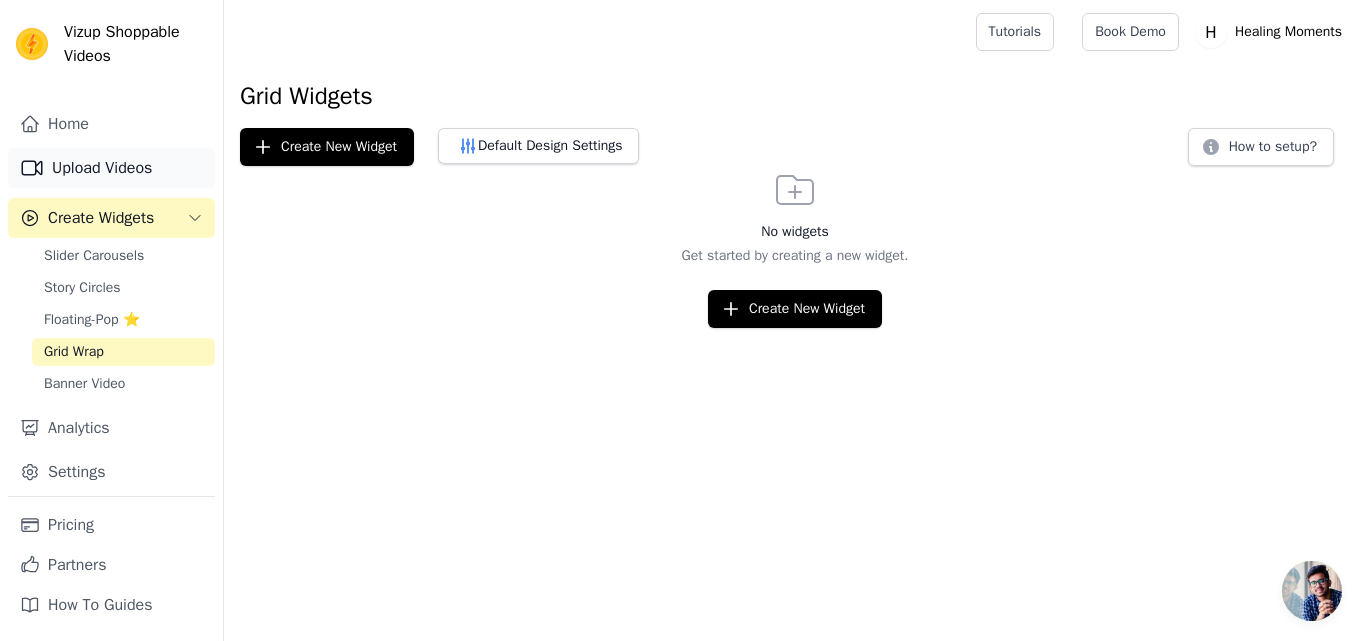 click on "Upload Videos" at bounding box center [111, 168] 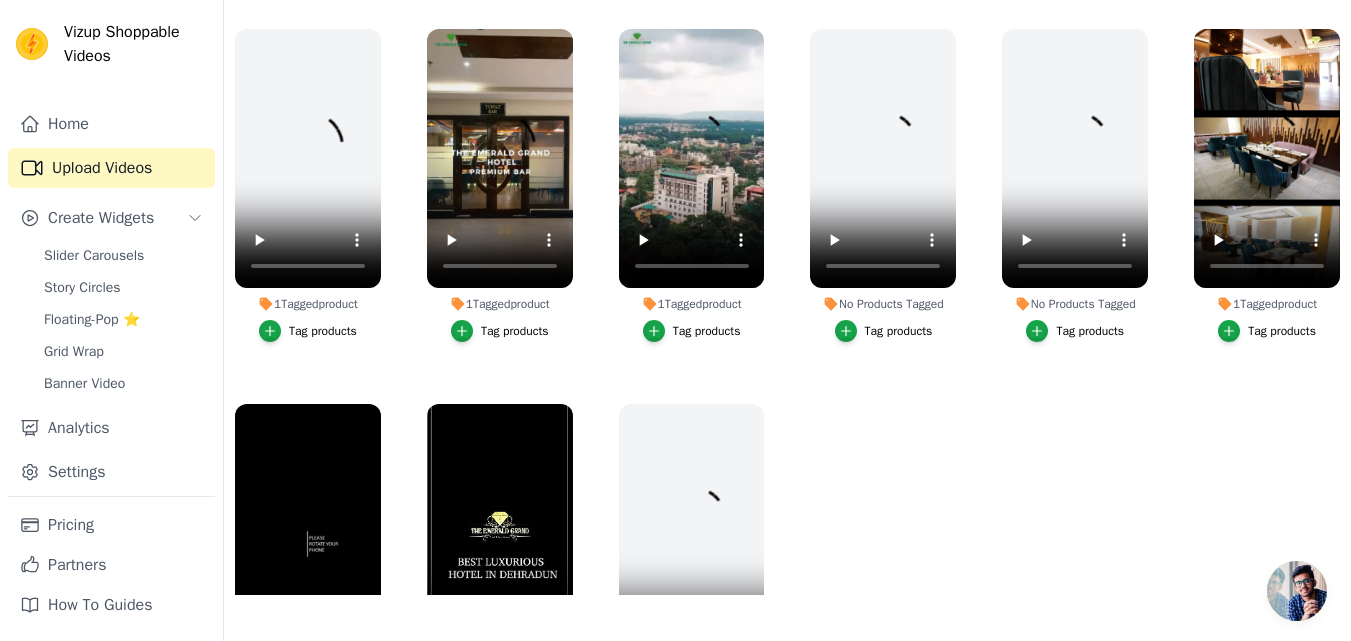 scroll, scrollTop: 204, scrollLeft: 0, axis: vertical 